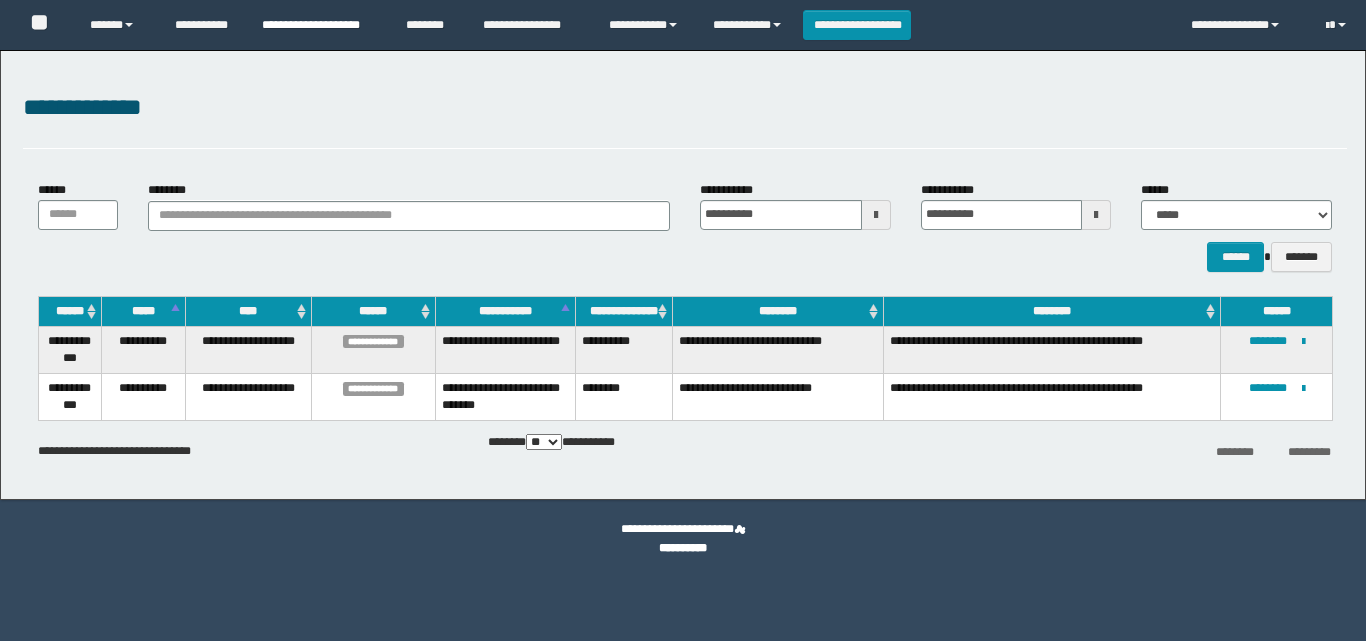 scroll, scrollTop: 0, scrollLeft: 0, axis: both 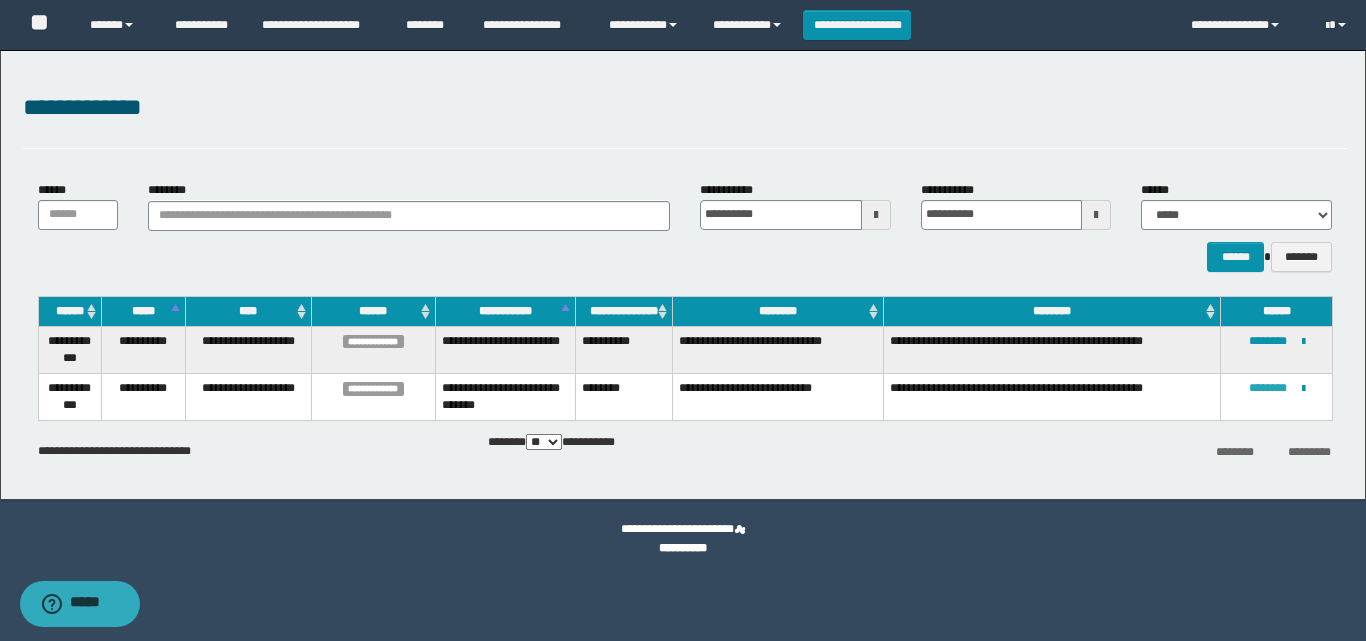 click on "********" at bounding box center (1268, 388) 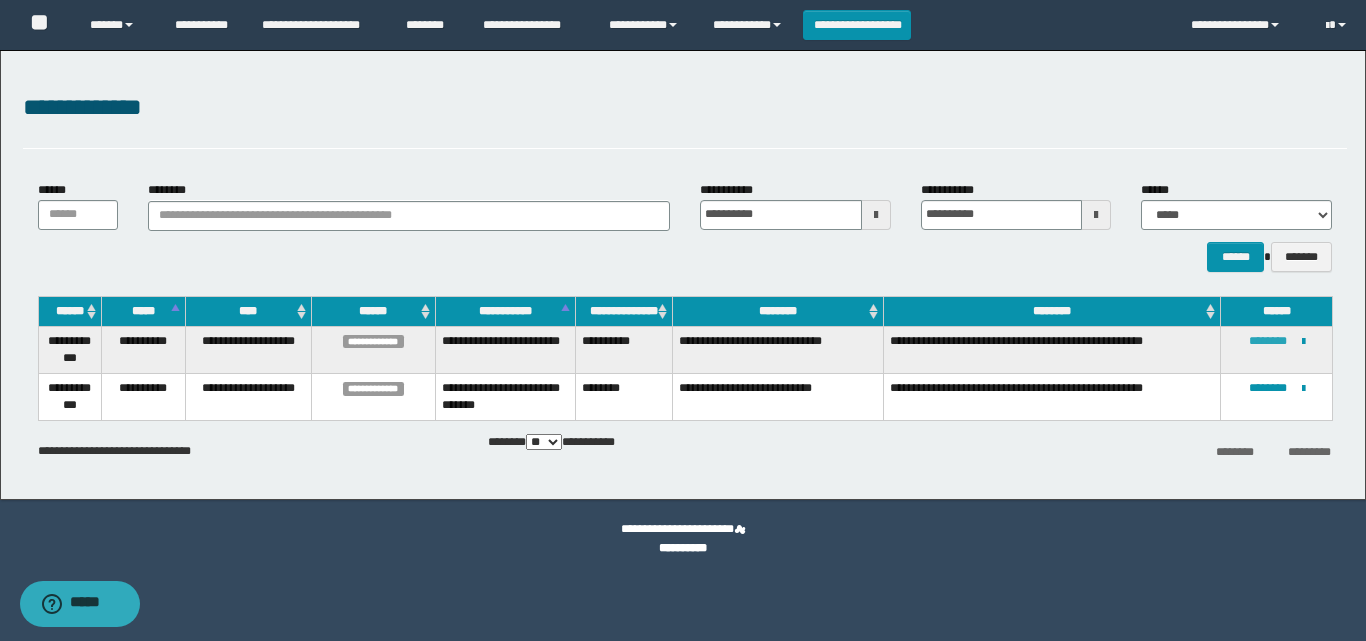click on "********" at bounding box center [1268, 341] 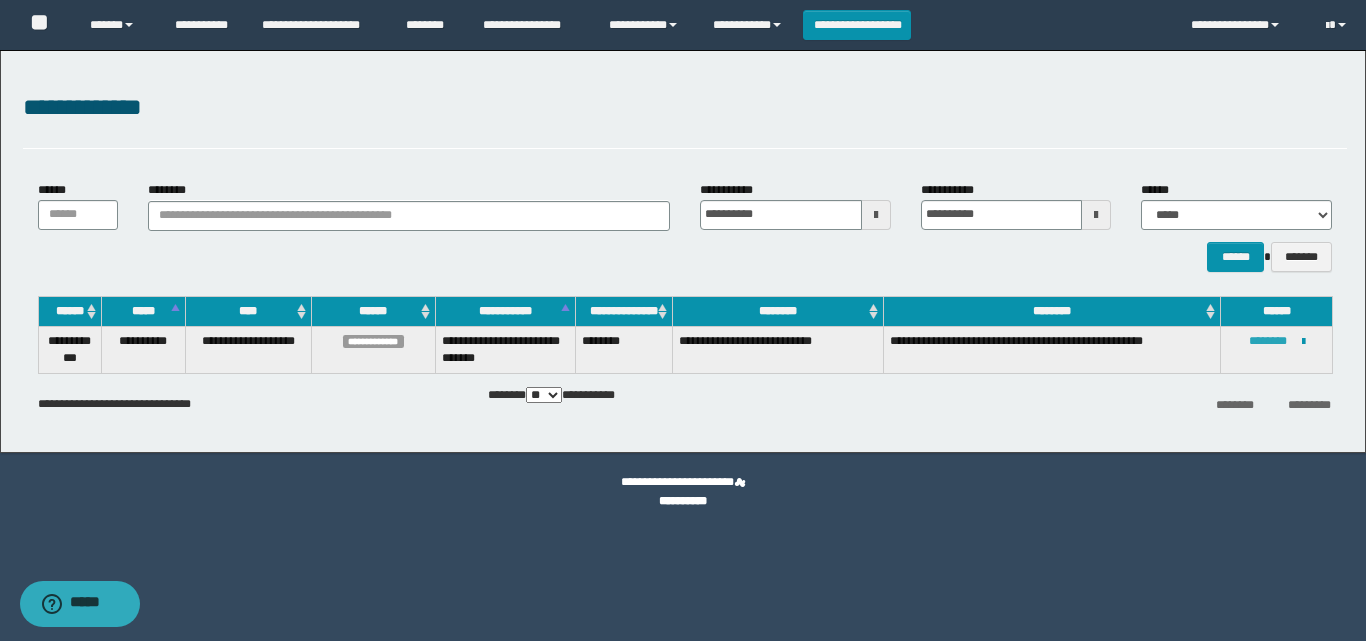 click on "********" at bounding box center [1268, 341] 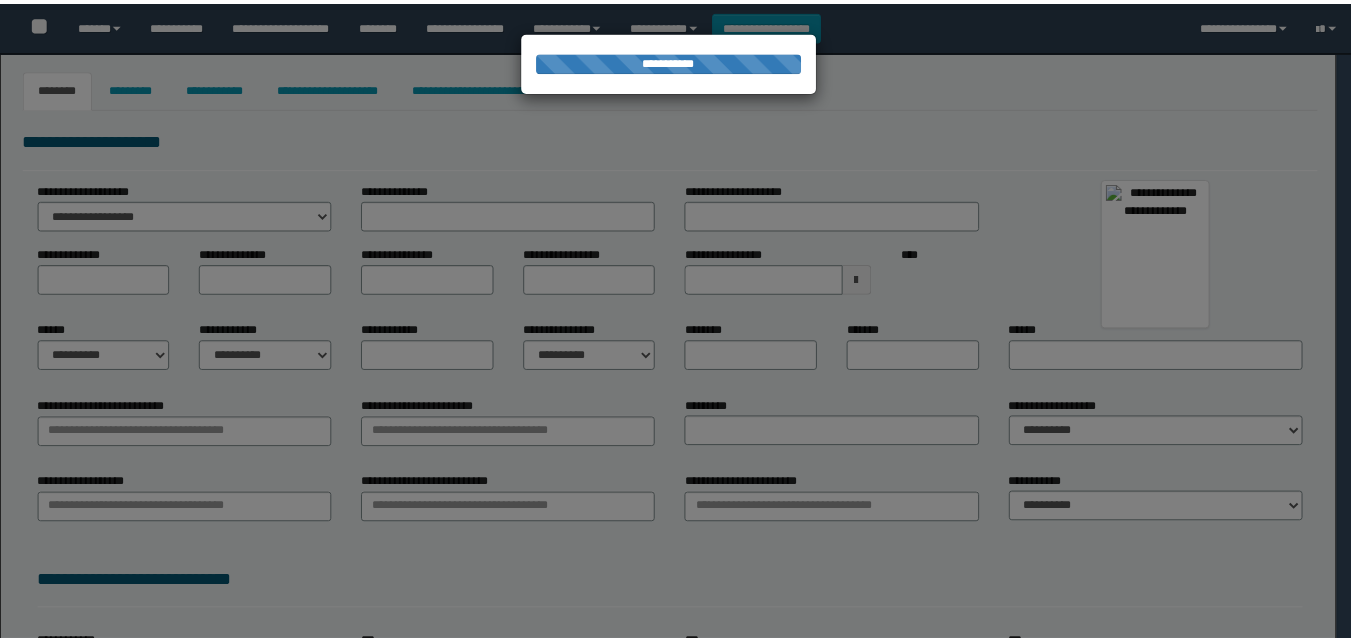 scroll, scrollTop: 0, scrollLeft: 0, axis: both 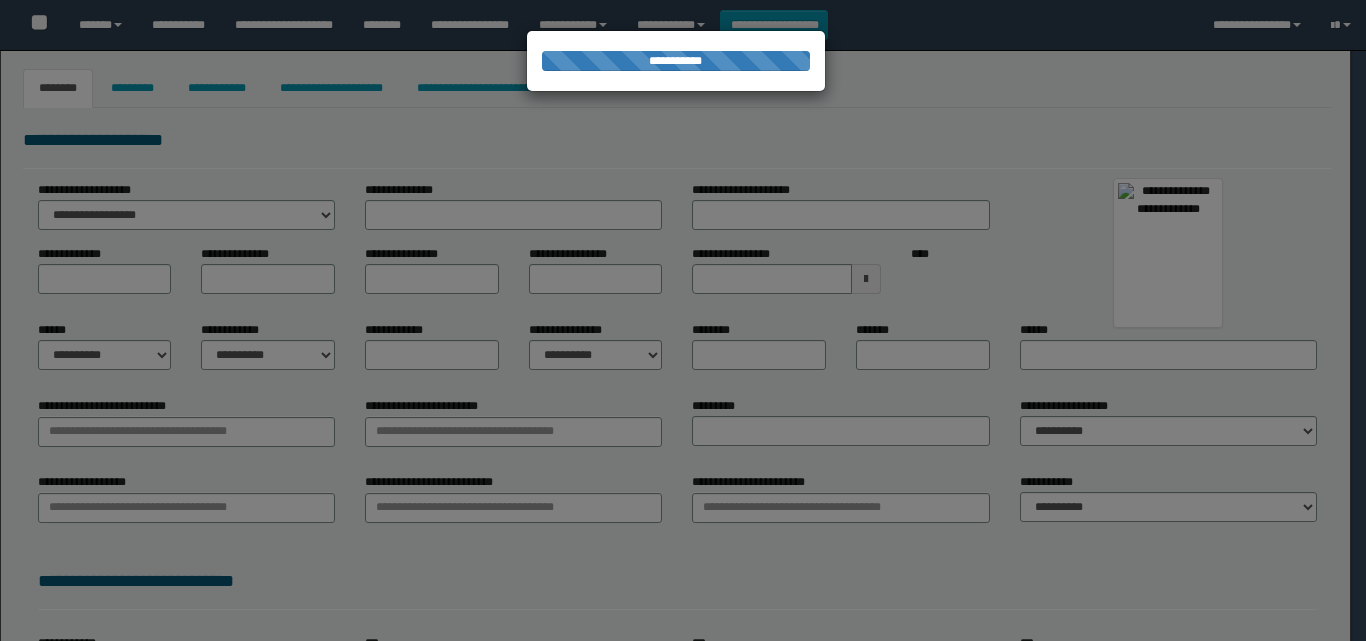 type on "******" 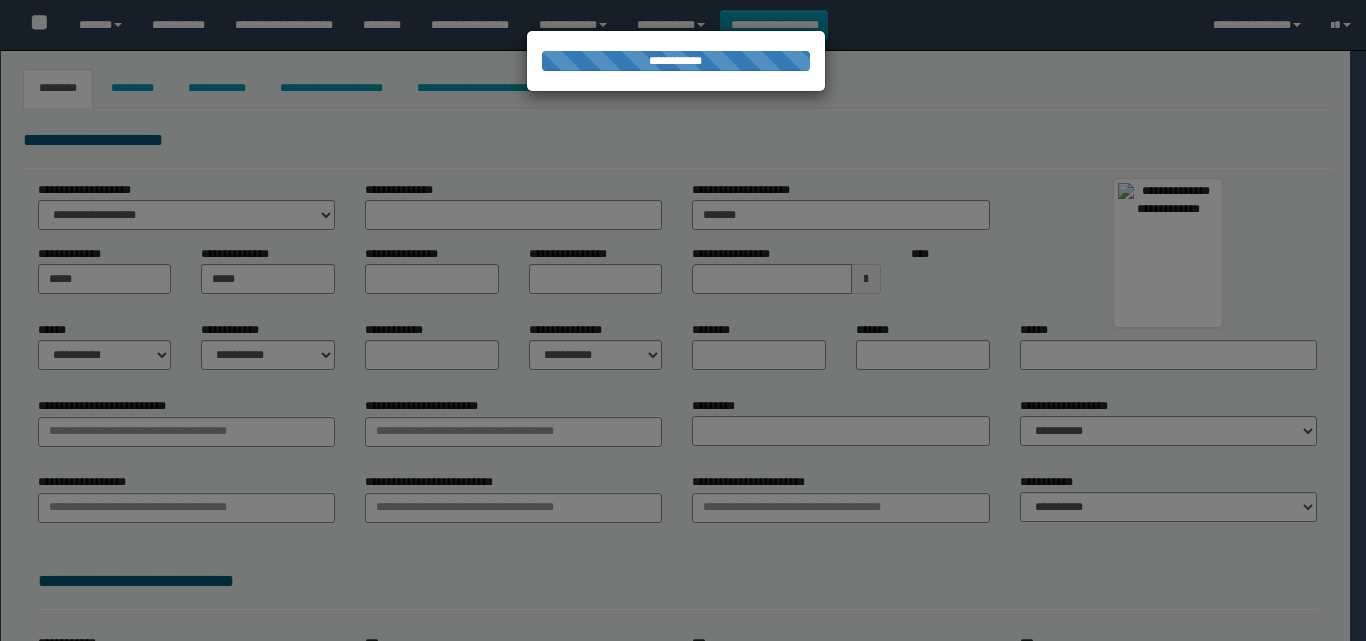 type on "*******" 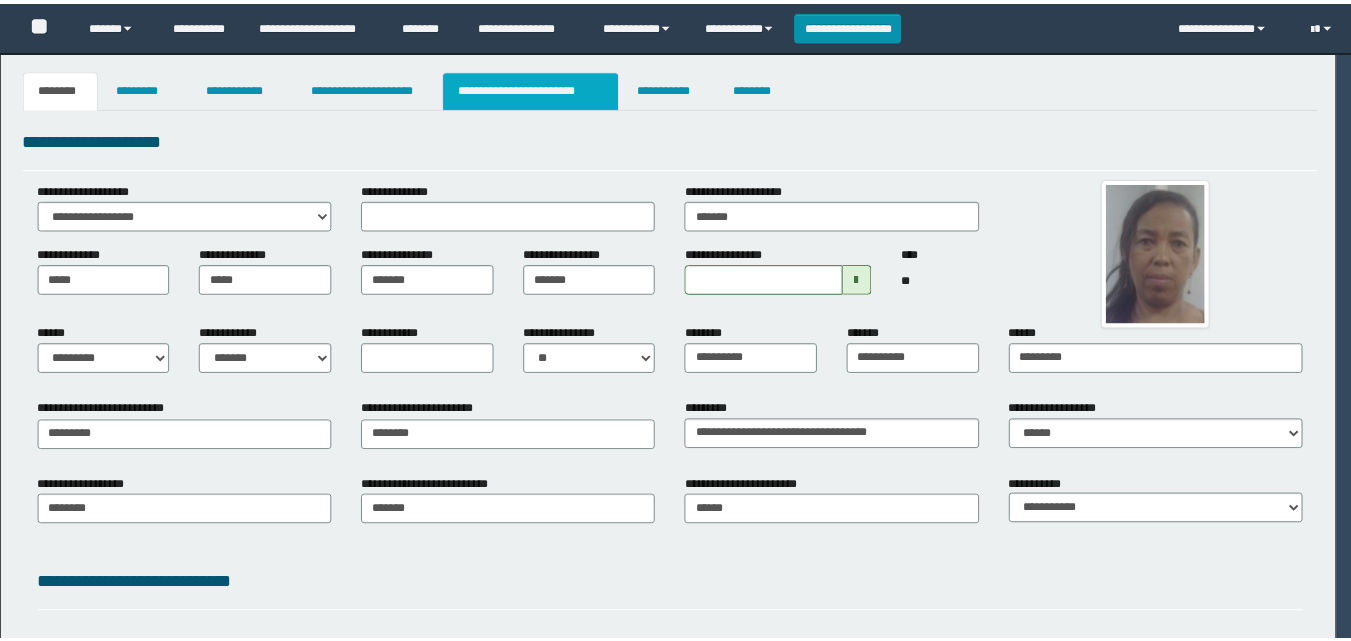 scroll, scrollTop: 0, scrollLeft: 0, axis: both 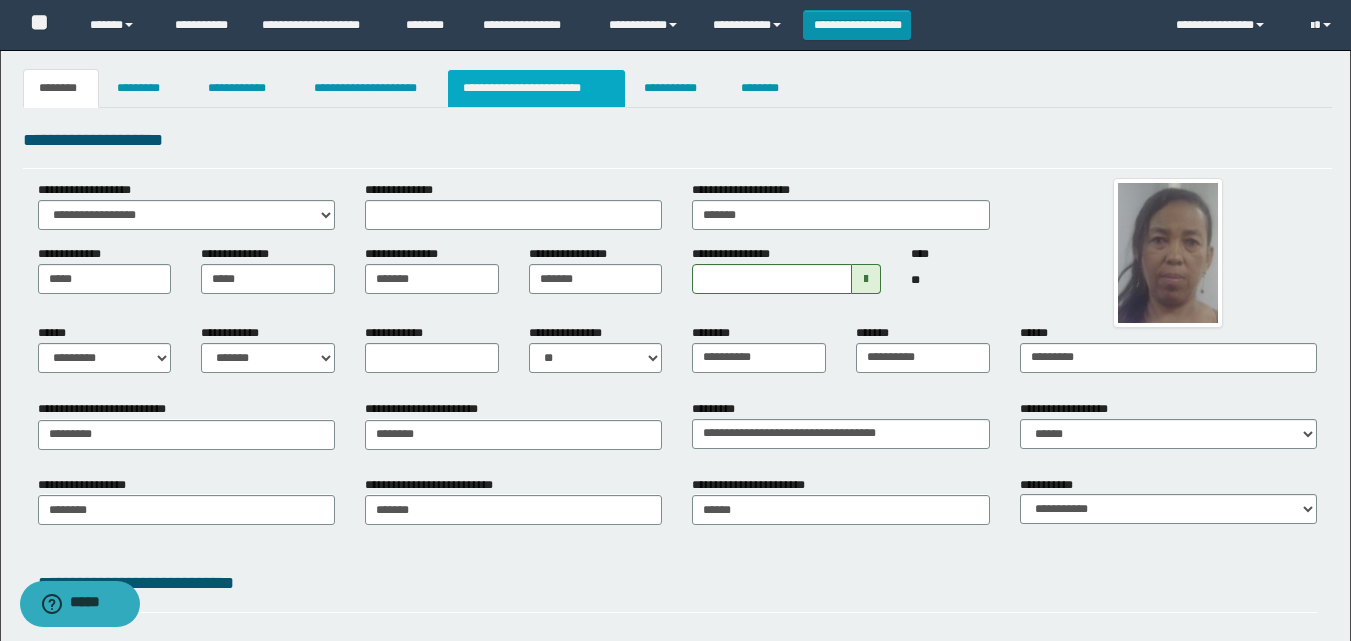 click on "**********" at bounding box center [537, 88] 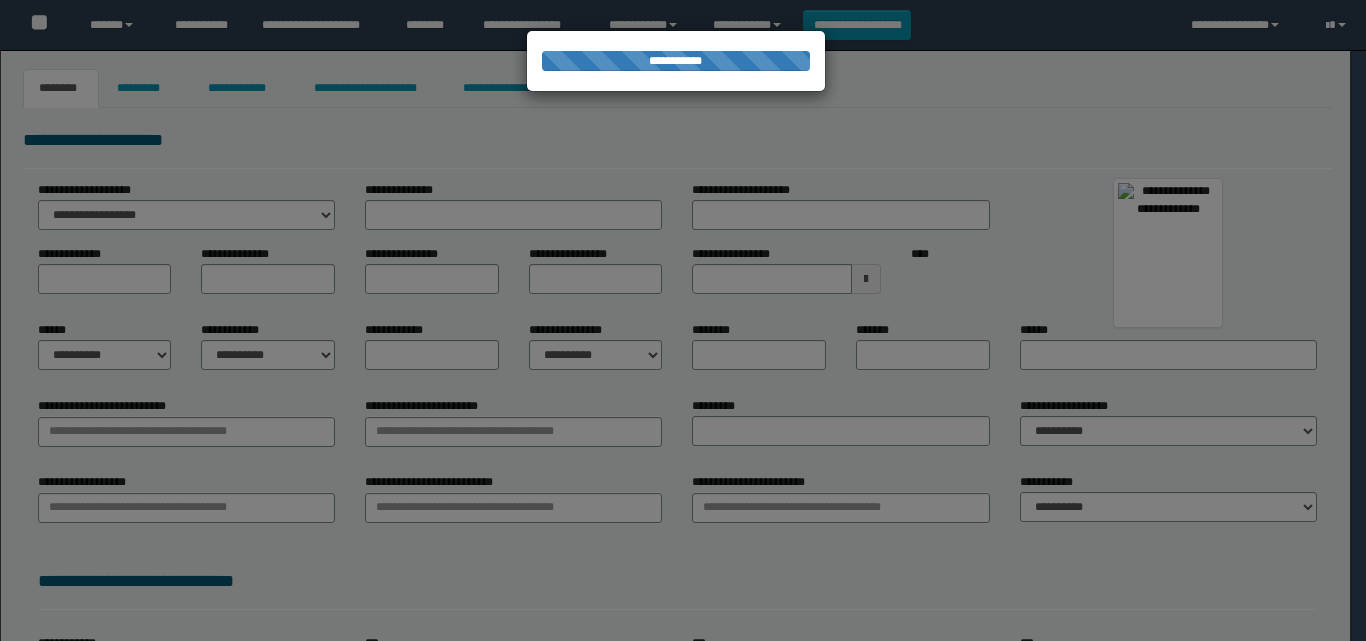 scroll, scrollTop: 0, scrollLeft: 0, axis: both 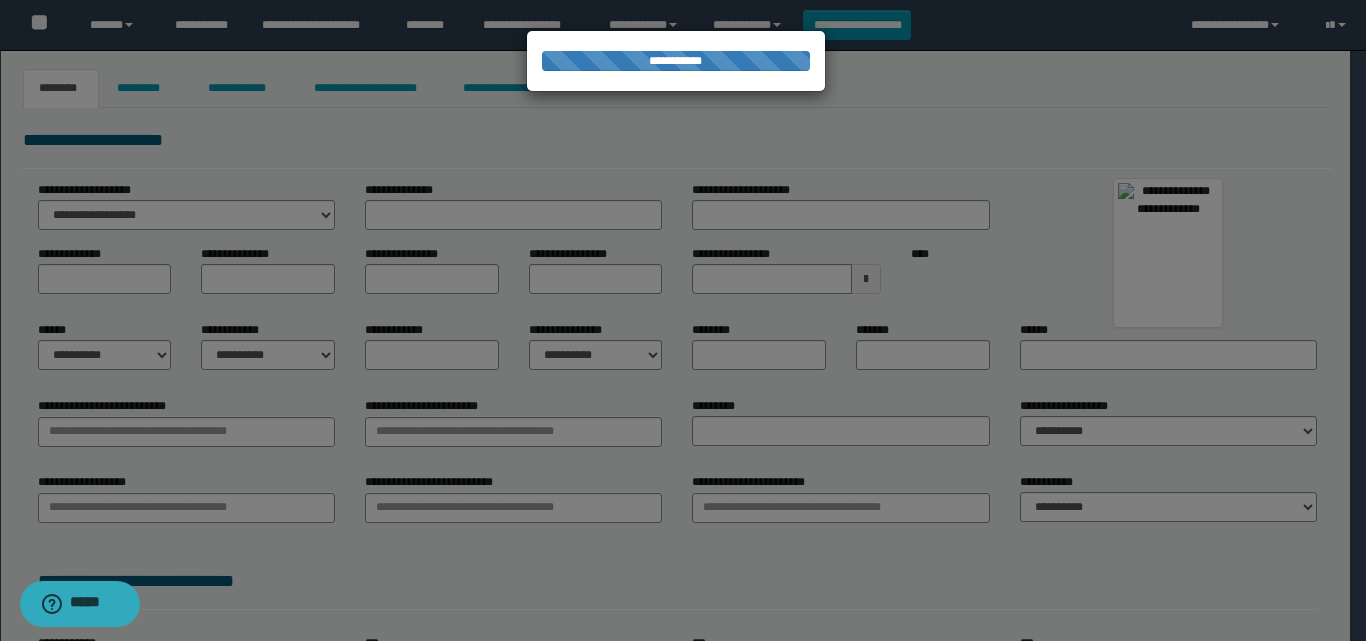 type on "*******" 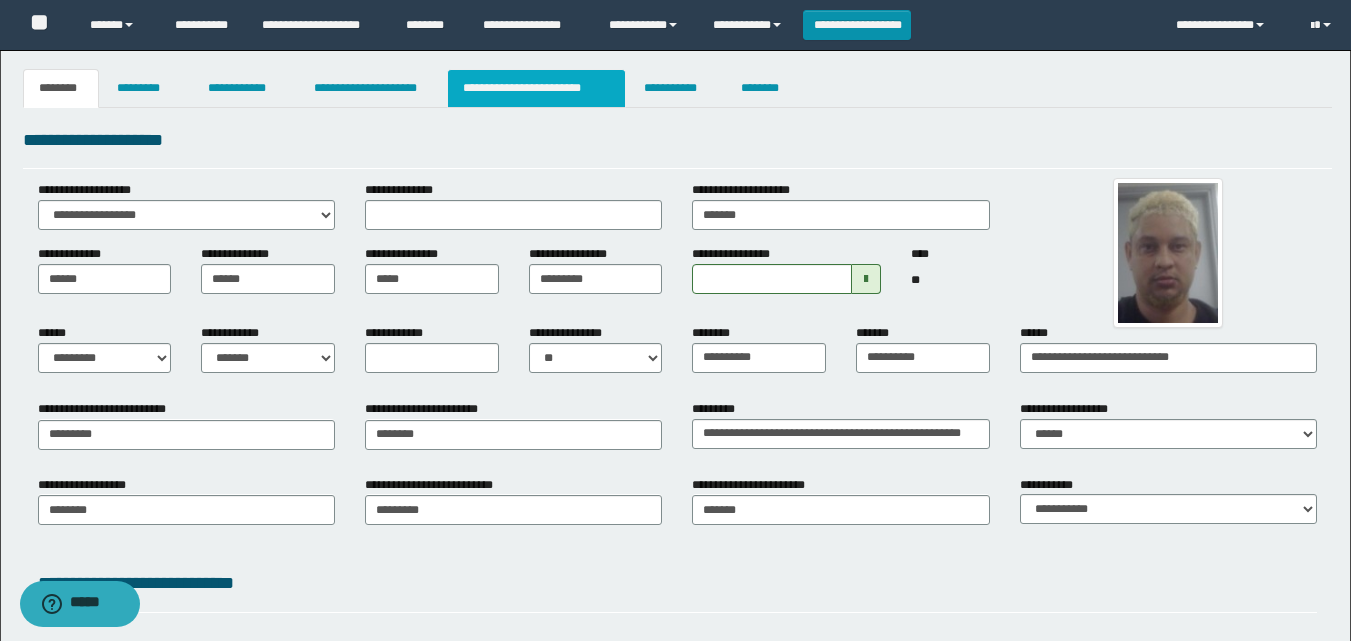 click on "**********" at bounding box center (537, 88) 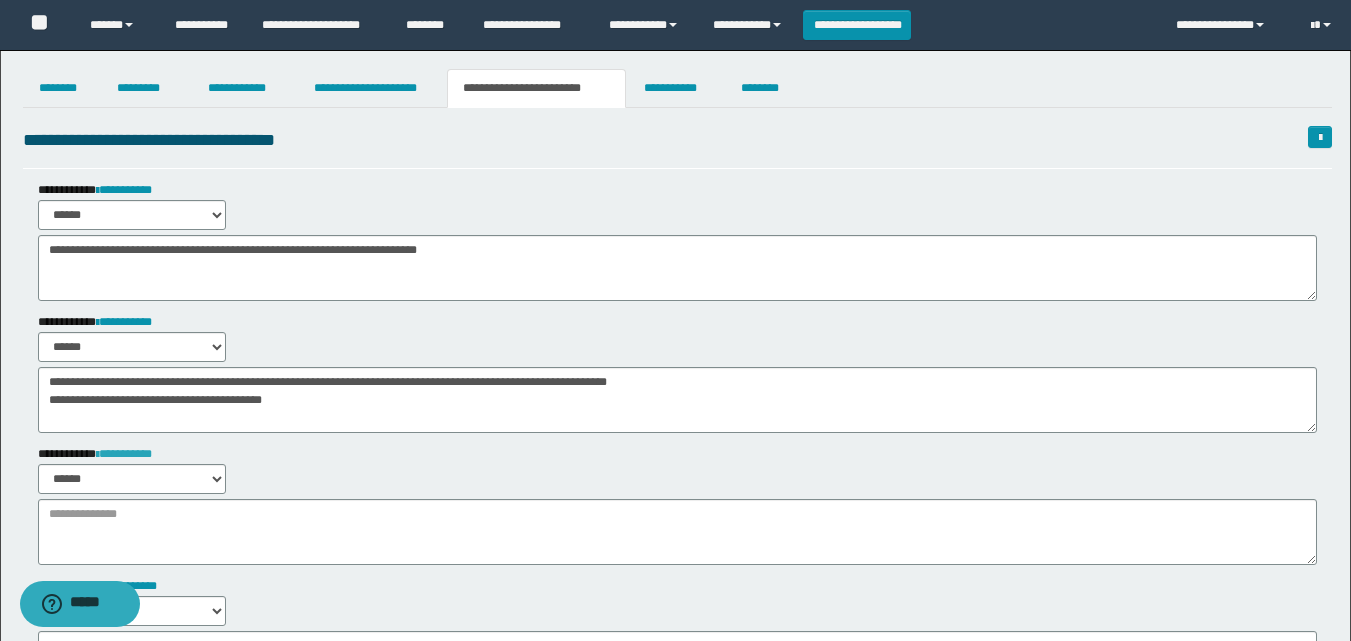 click on "**********" at bounding box center [124, 454] 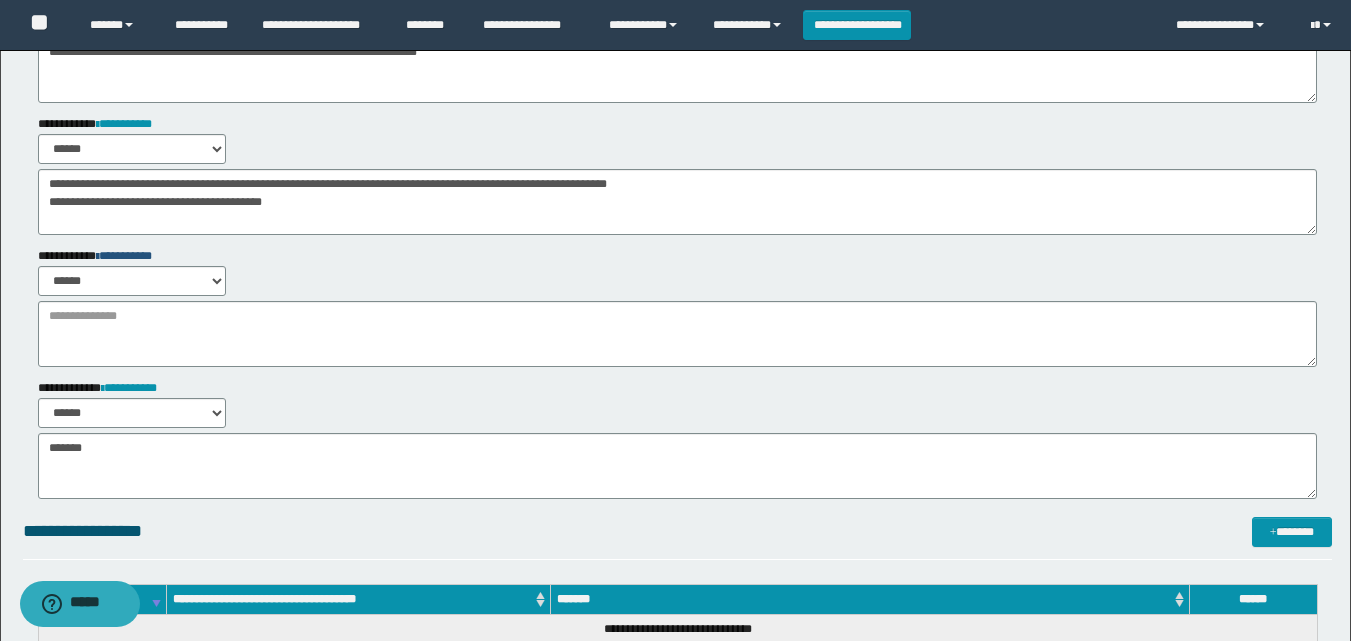 scroll, scrollTop: 200, scrollLeft: 0, axis: vertical 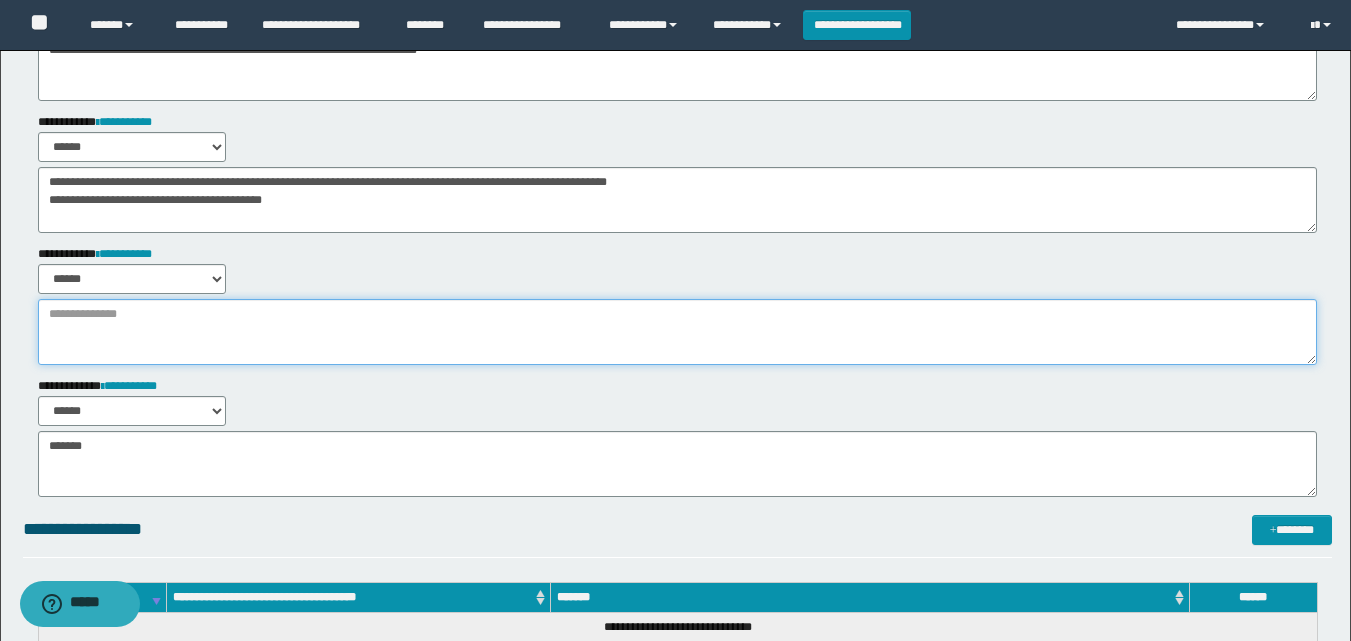 click at bounding box center (677, 332) 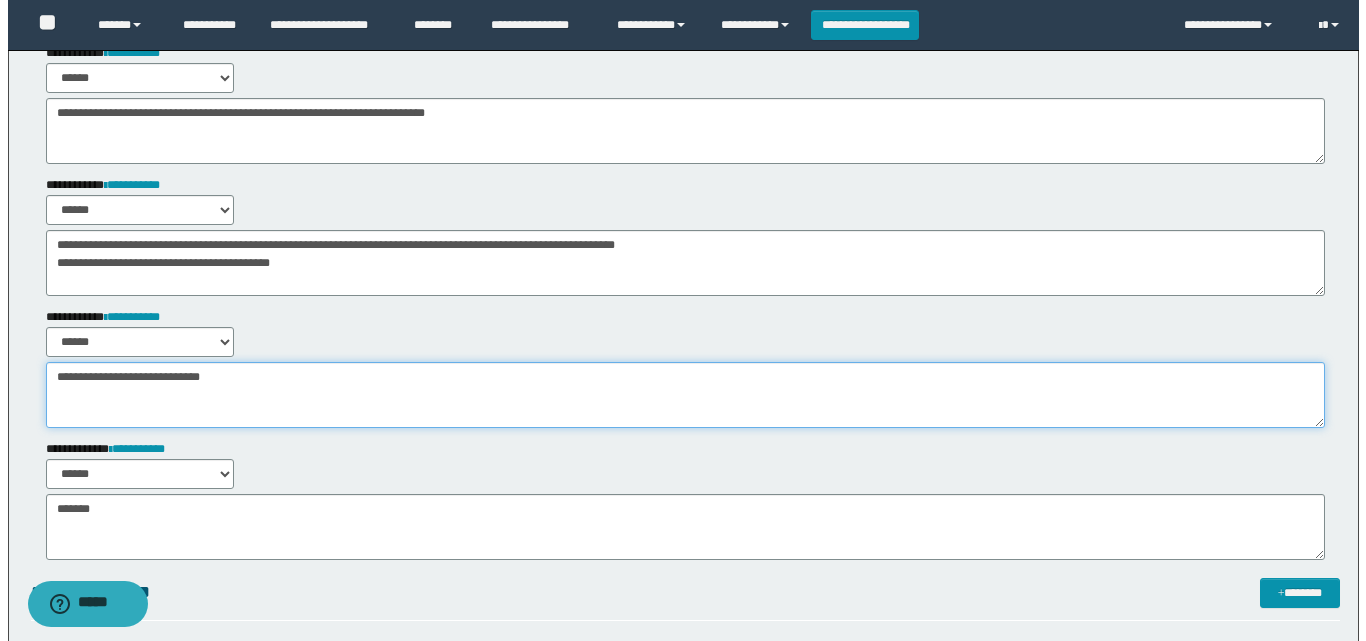 scroll, scrollTop: 0, scrollLeft: 0, axis: both 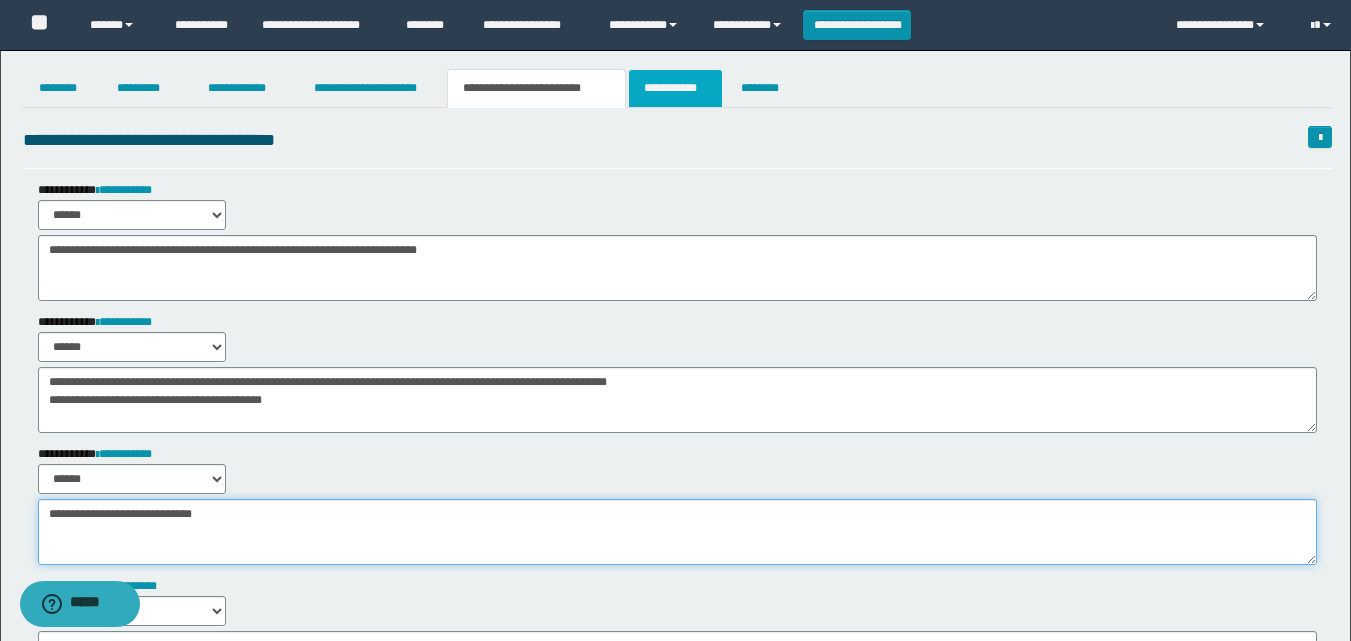 type on "**********" 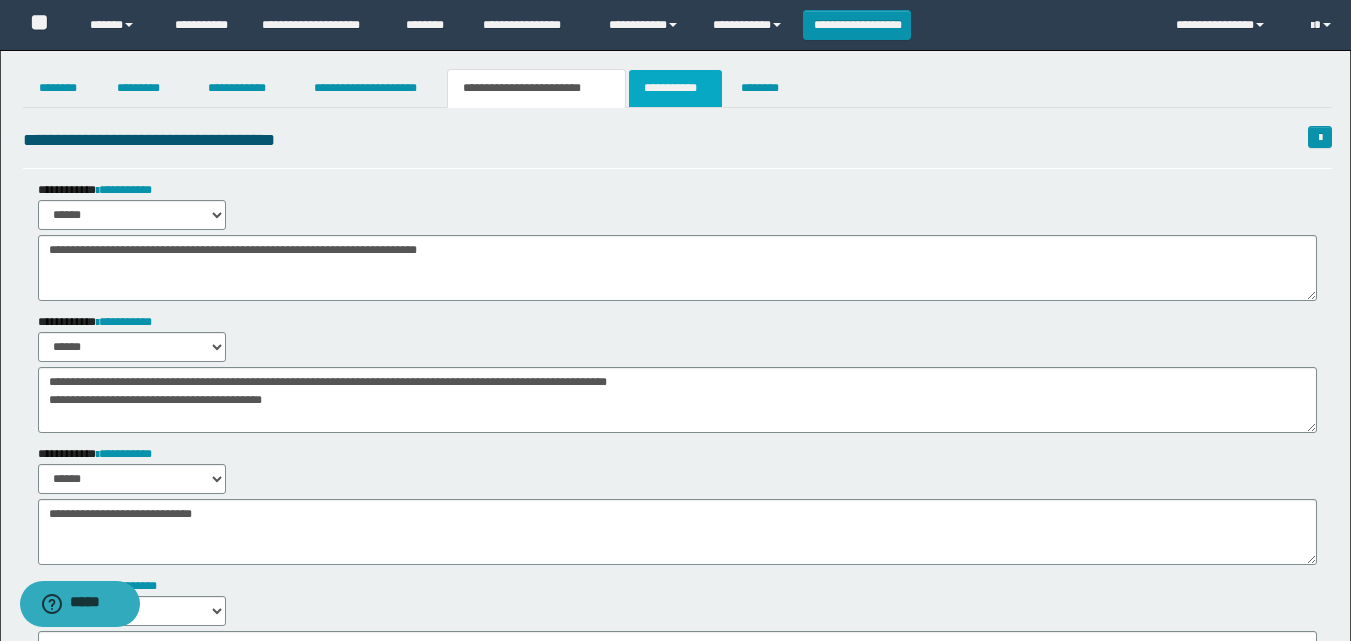 click on "**********" at bounding box center [675, 88] 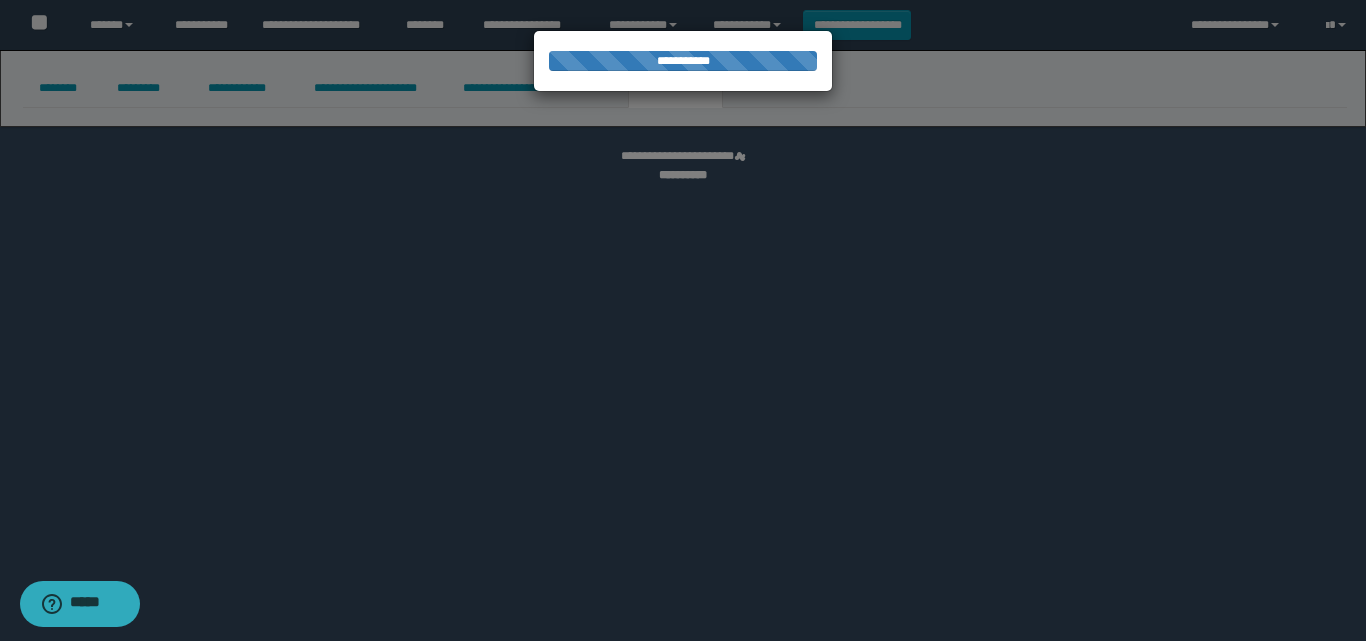 select on "****" 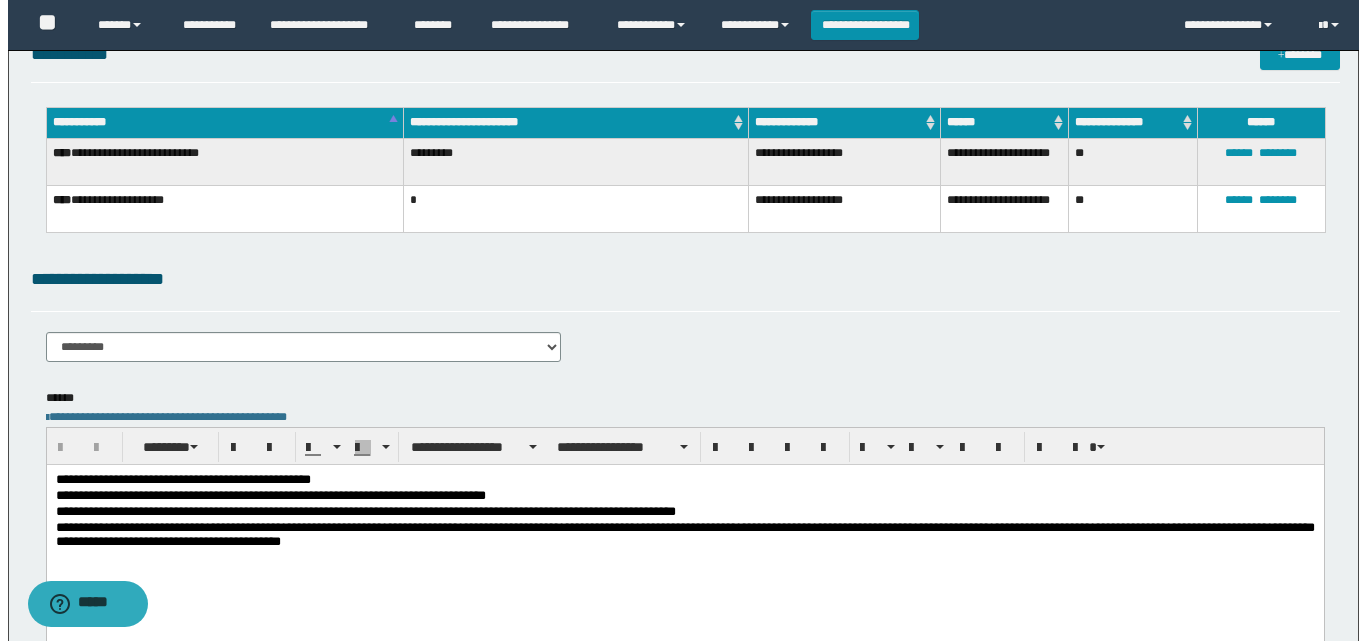 scroll, scrollTop: 0, scrollLeft: 0, axis: both 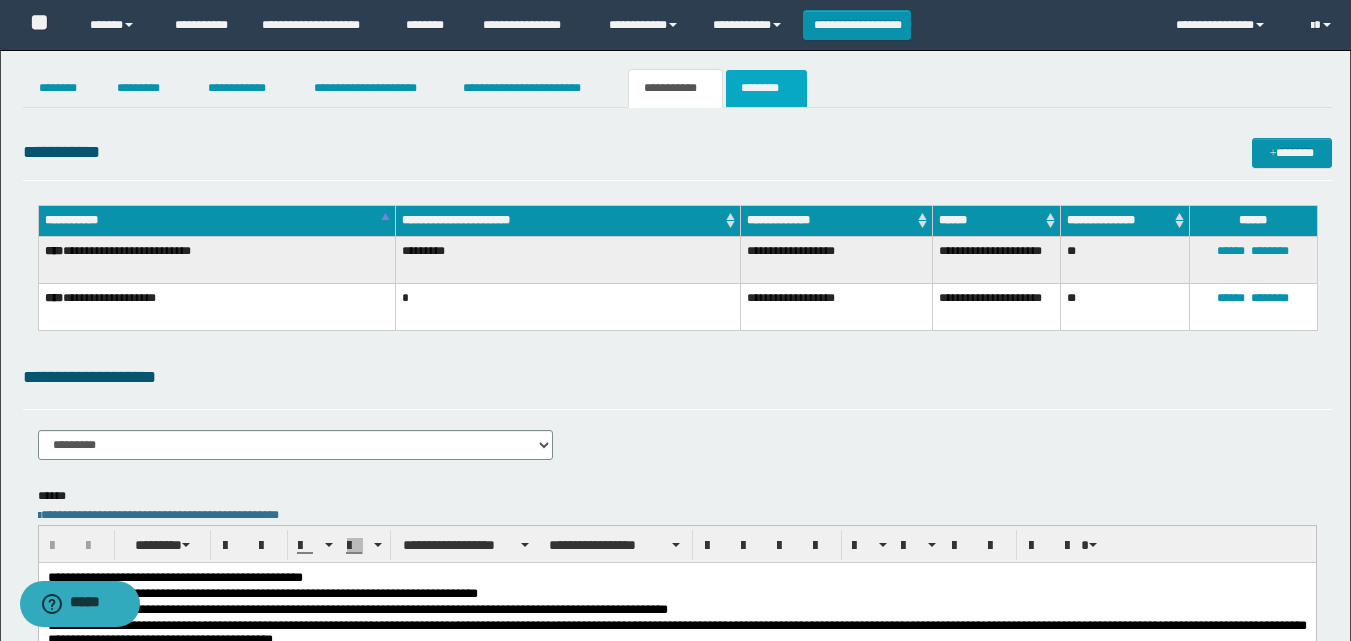 click on "********" at bounding box center (766, 88) 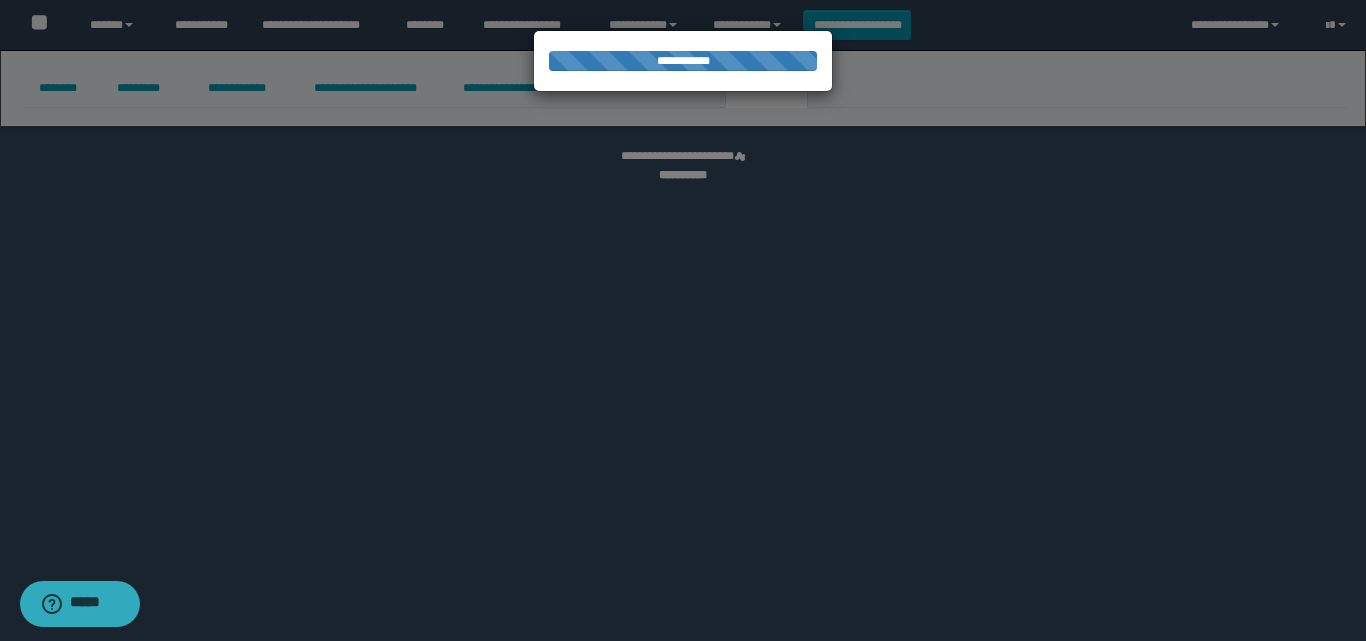 select on "****" 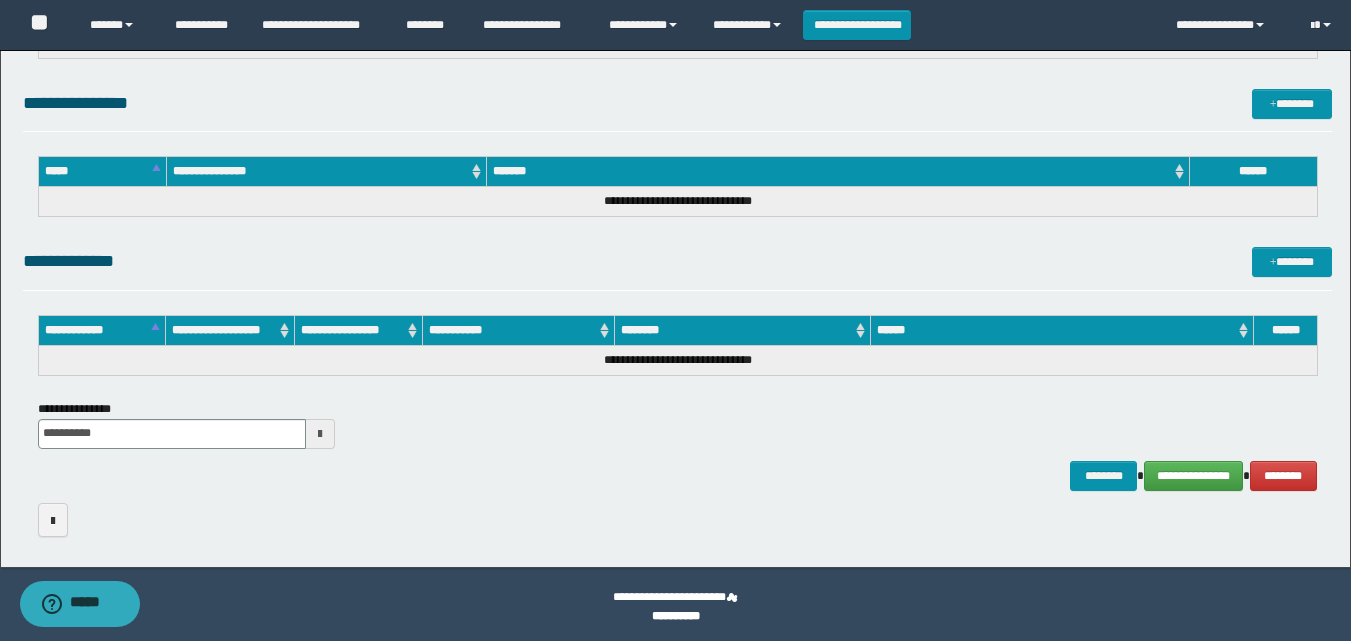 scroll, scrollTop: 1413, scrollLeft: 0, axis: vertical 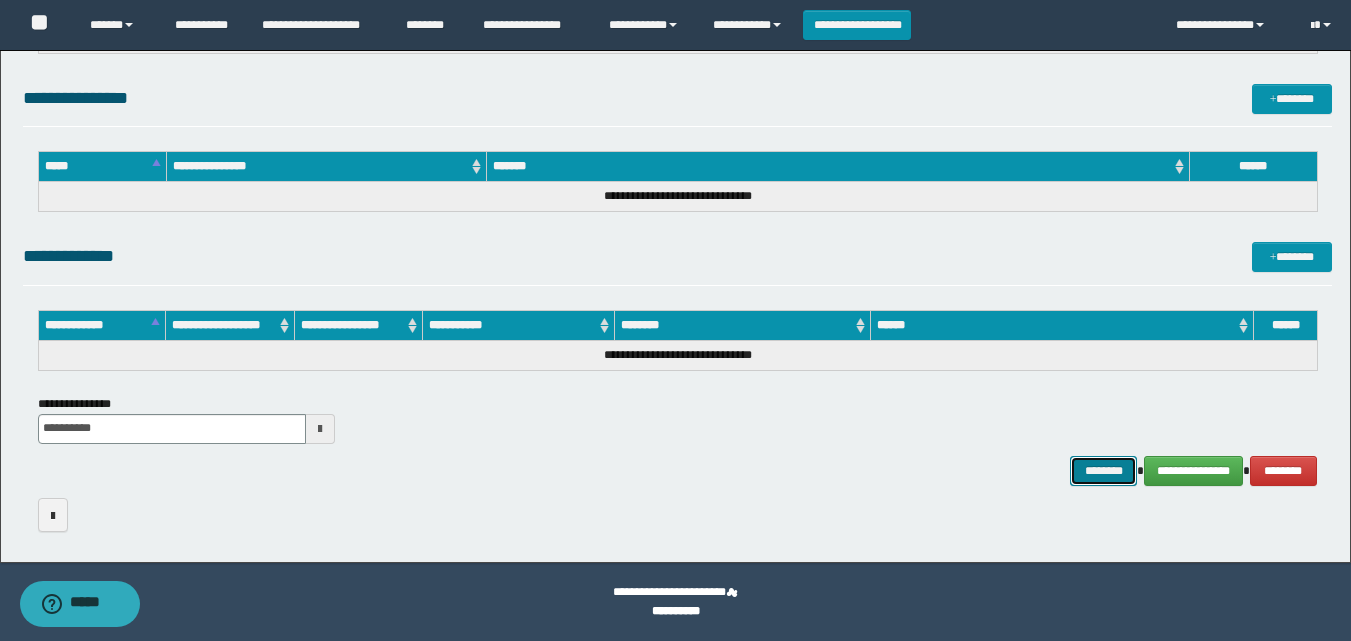 click on "********" at bounding box center [1104, 471] 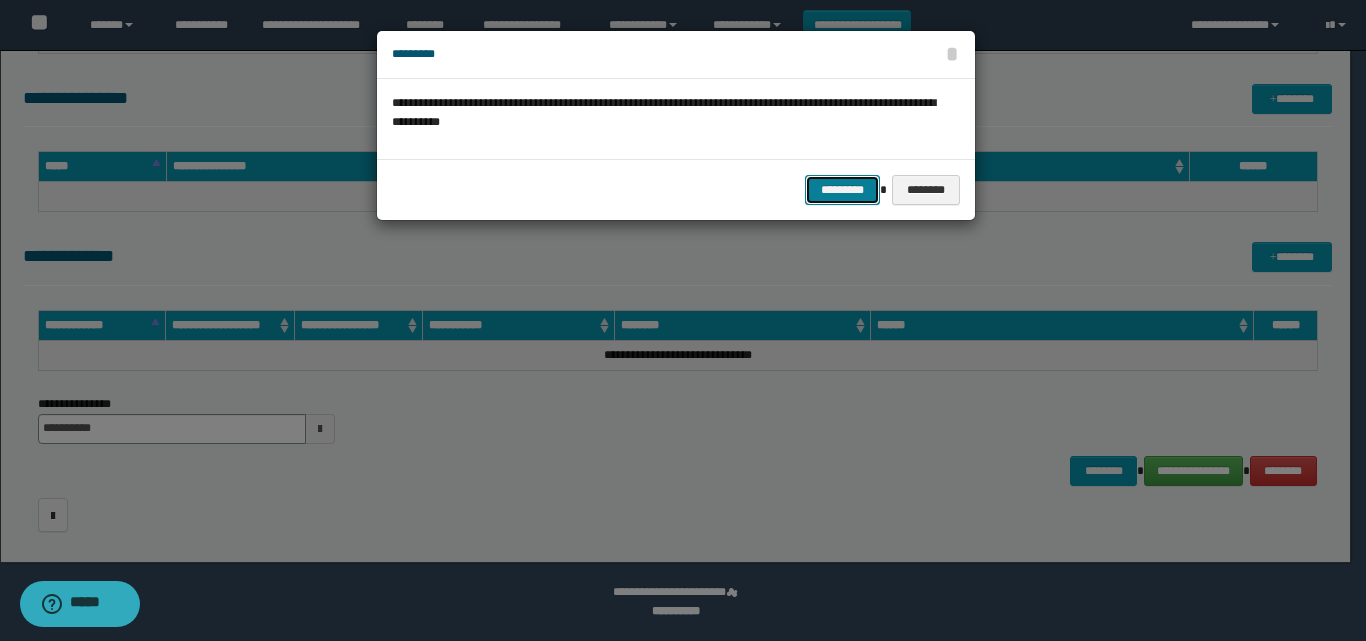 click on "*********" at bounding box center [842, 190] 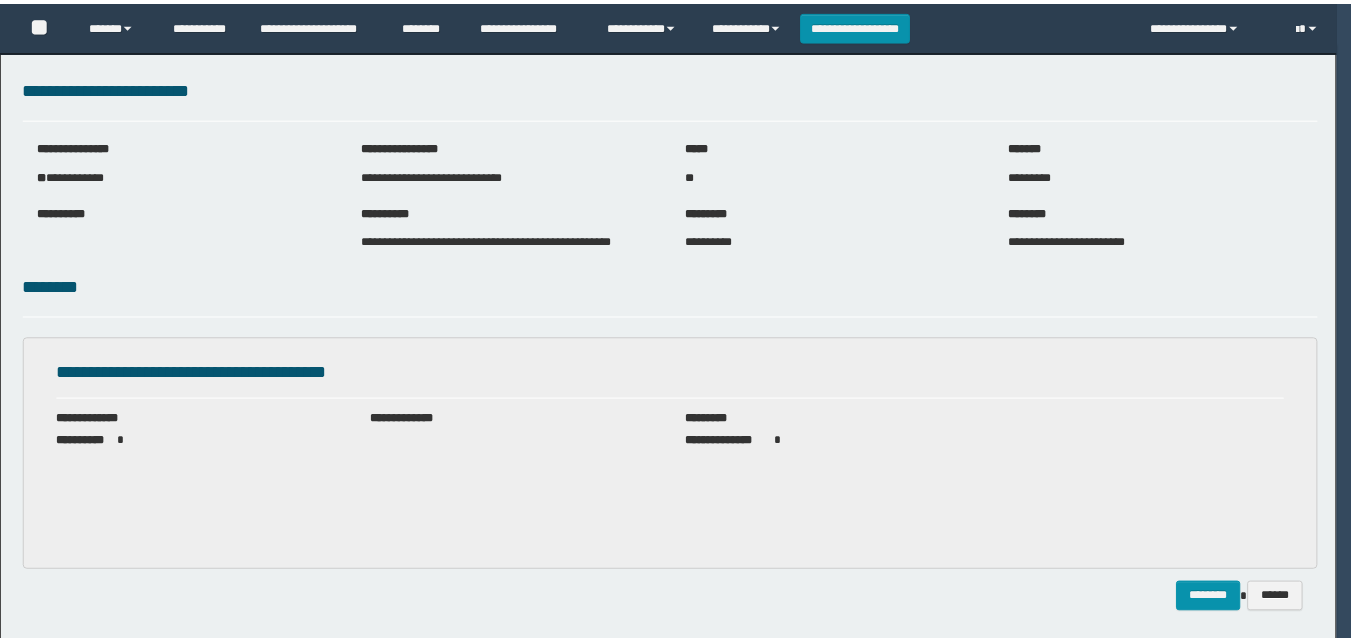 scroll, scrollTop: 0, scrollLeft: 0, axis: both 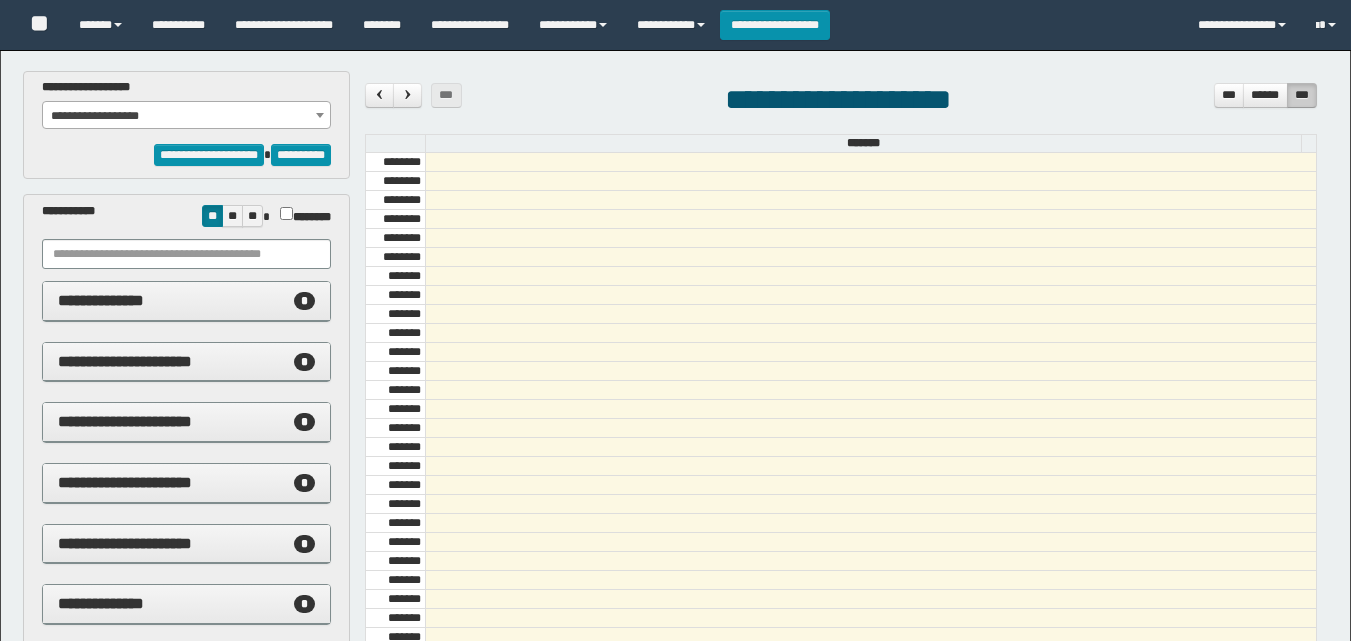 select on "****" 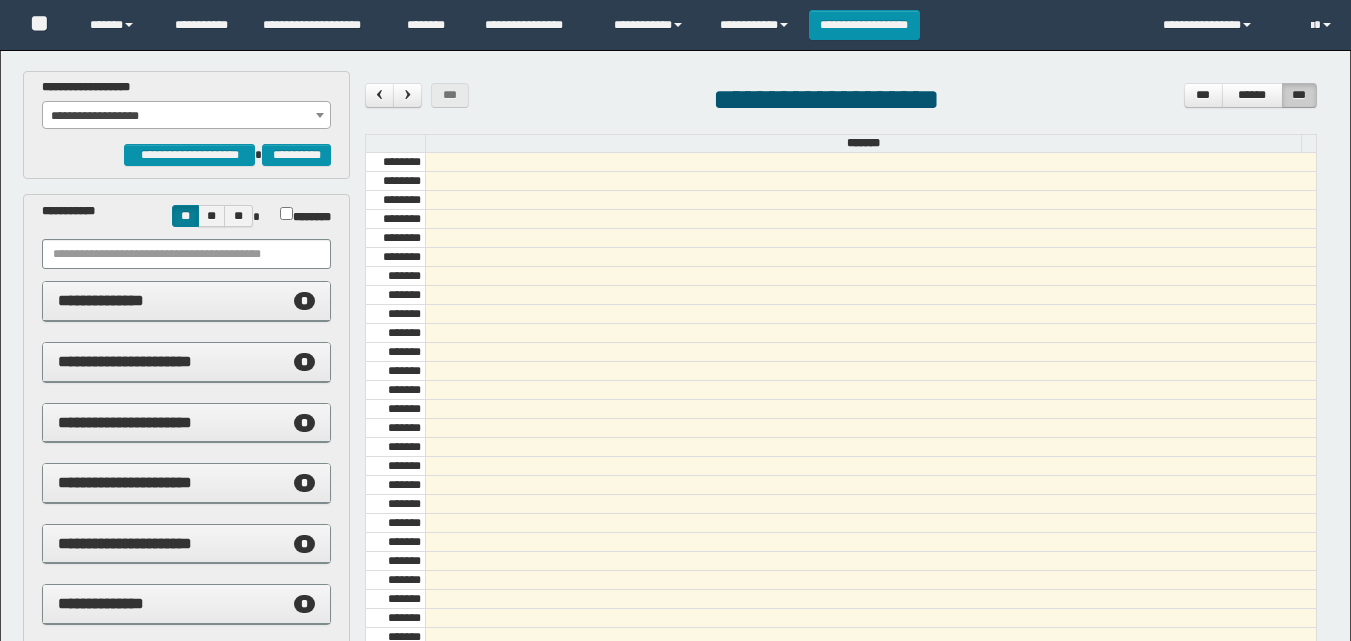 scroll, scrollTop: 0, scrollLeft: 0, axis: both 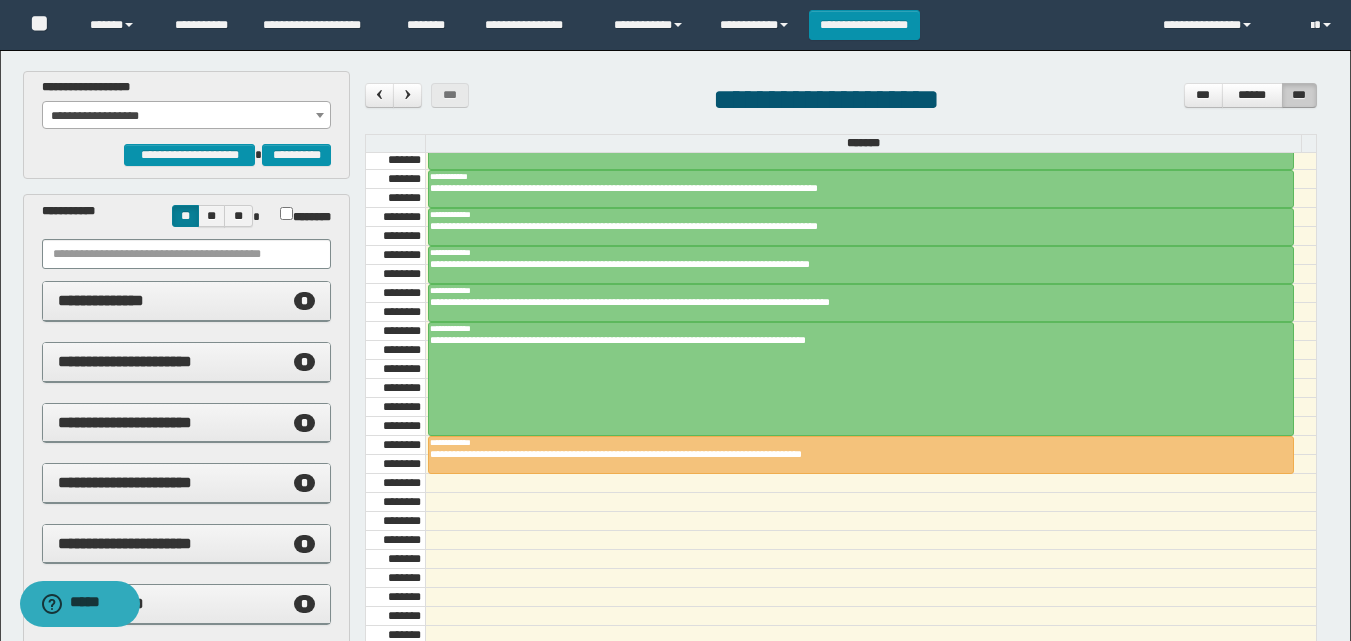 click on "**********" at bounding box center (186, 116) 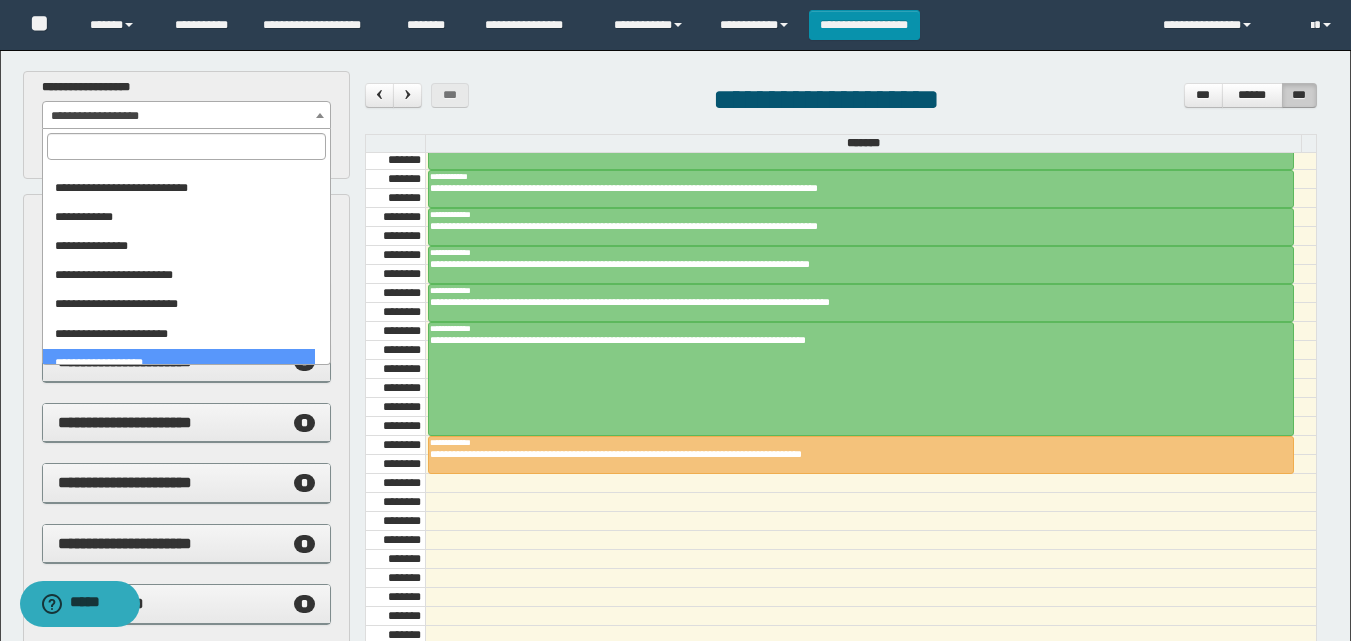 scroll, scrollTop: 2048, scrollLeft: 0, axis: vertical 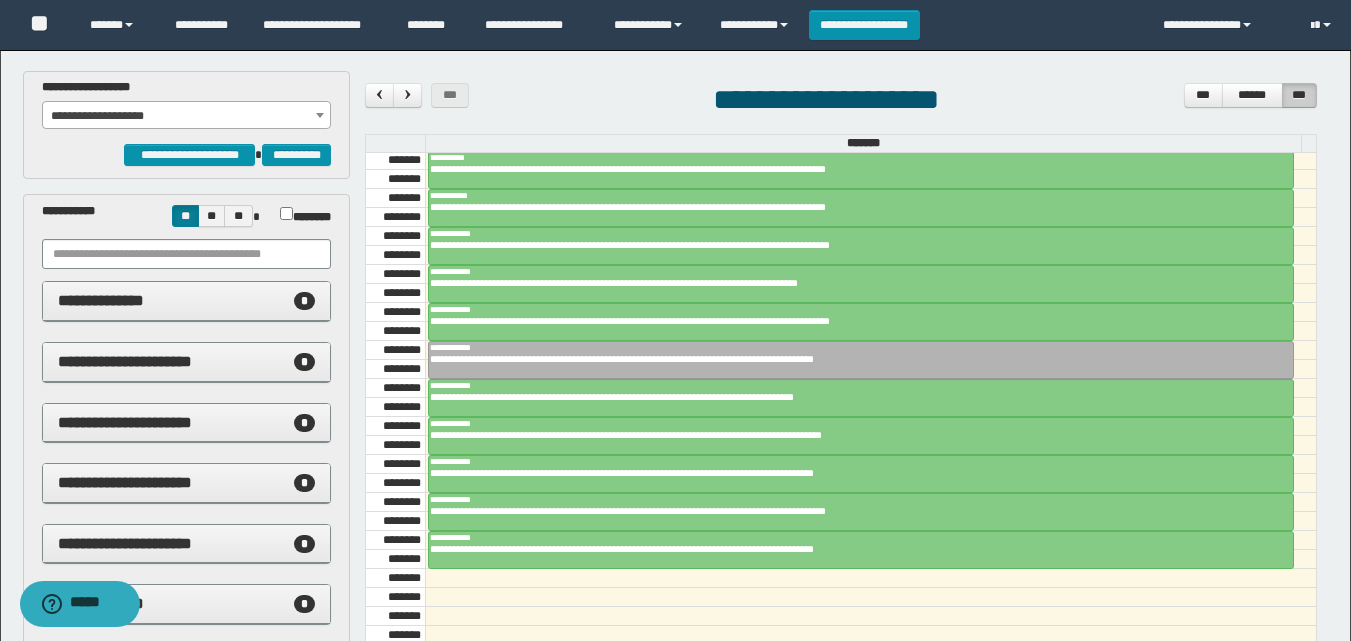 click on "**********" at bounding box center (186, 116) 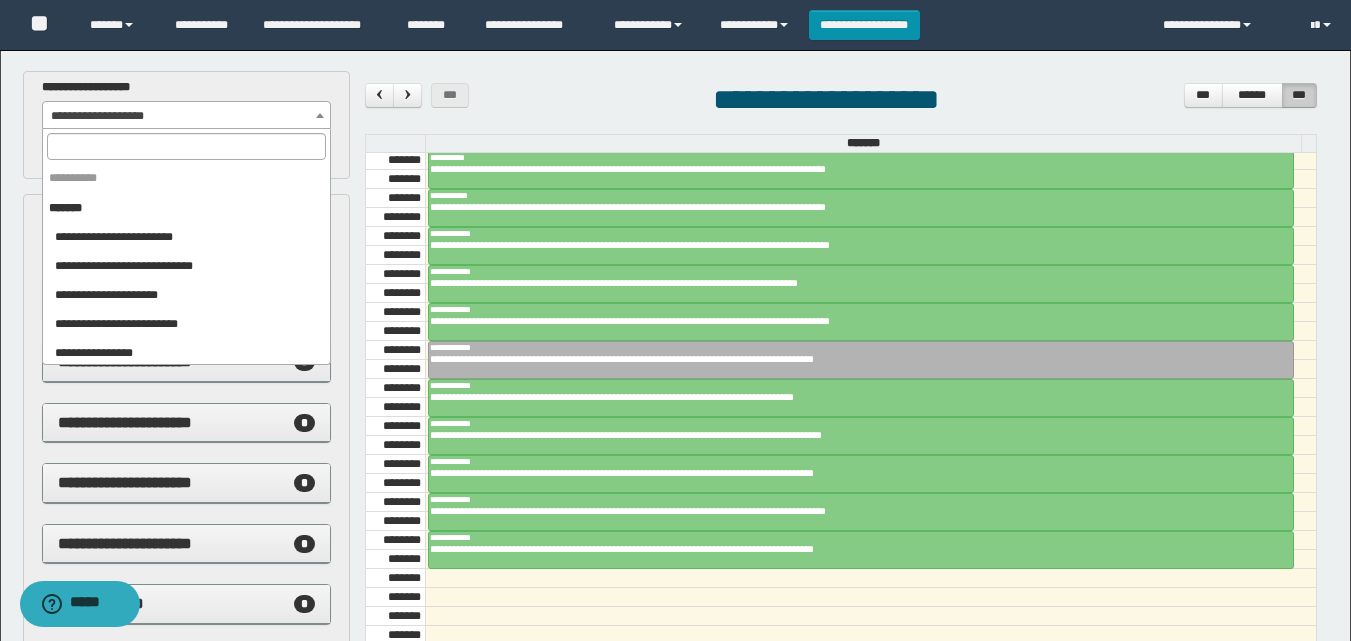 scroll, scrollTop: 2011, scrollLeft: 0, axis: vertical 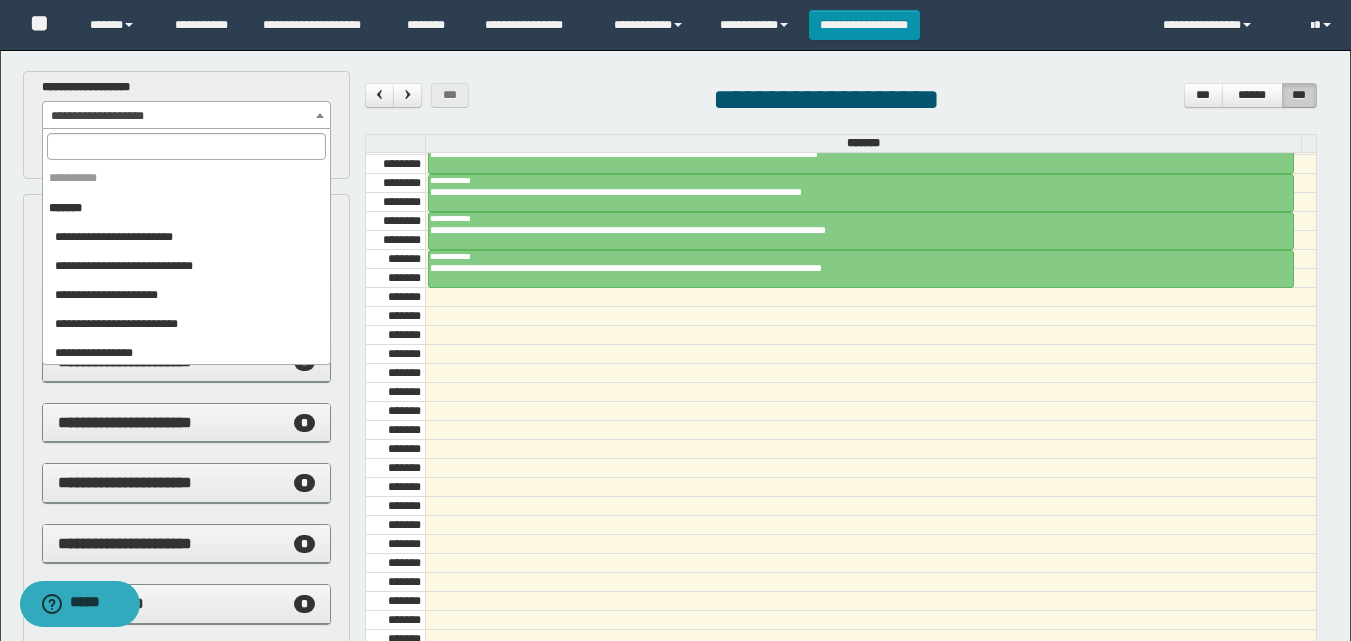click on "**********" at bounding box center [186, 116] 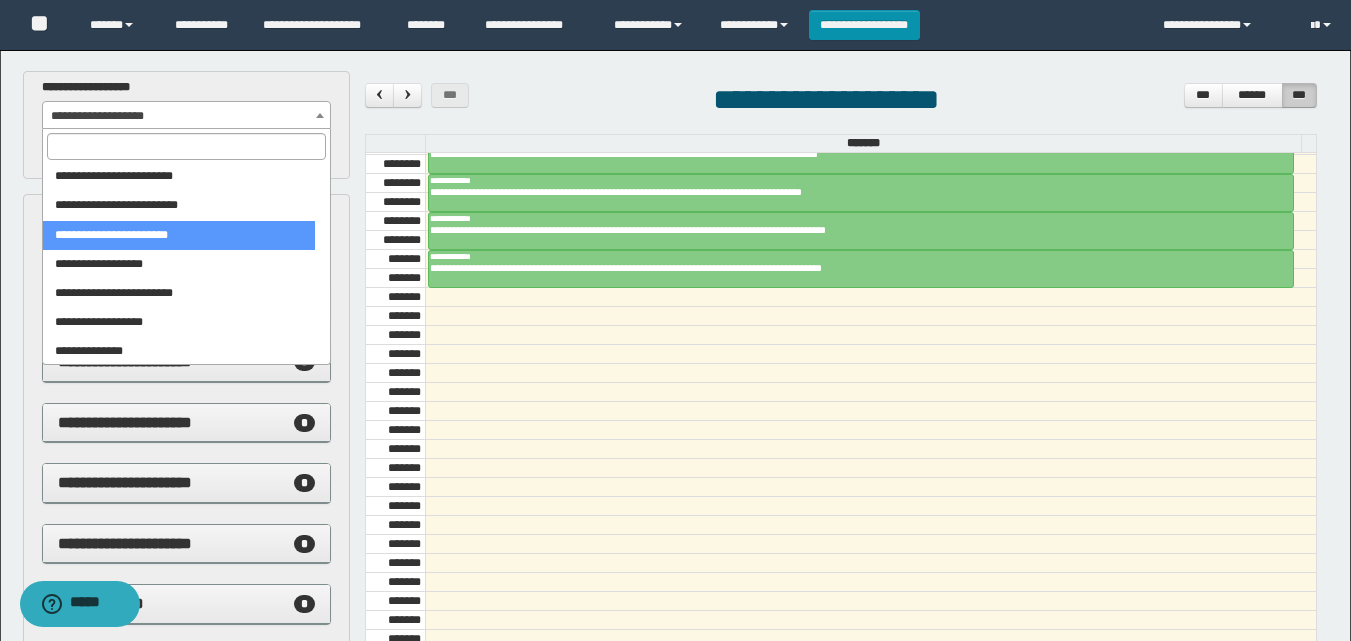 scroll, scrollTop: 2248, scrollLeft: 0, axis: vertical 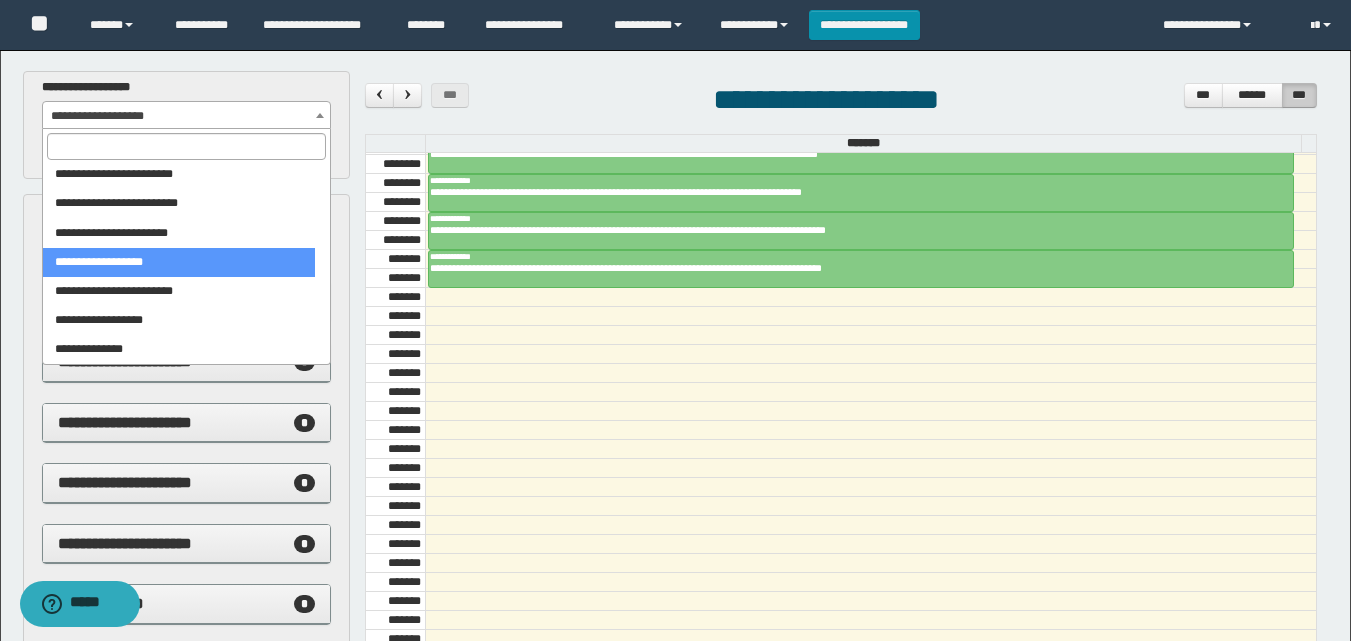 select on "****" 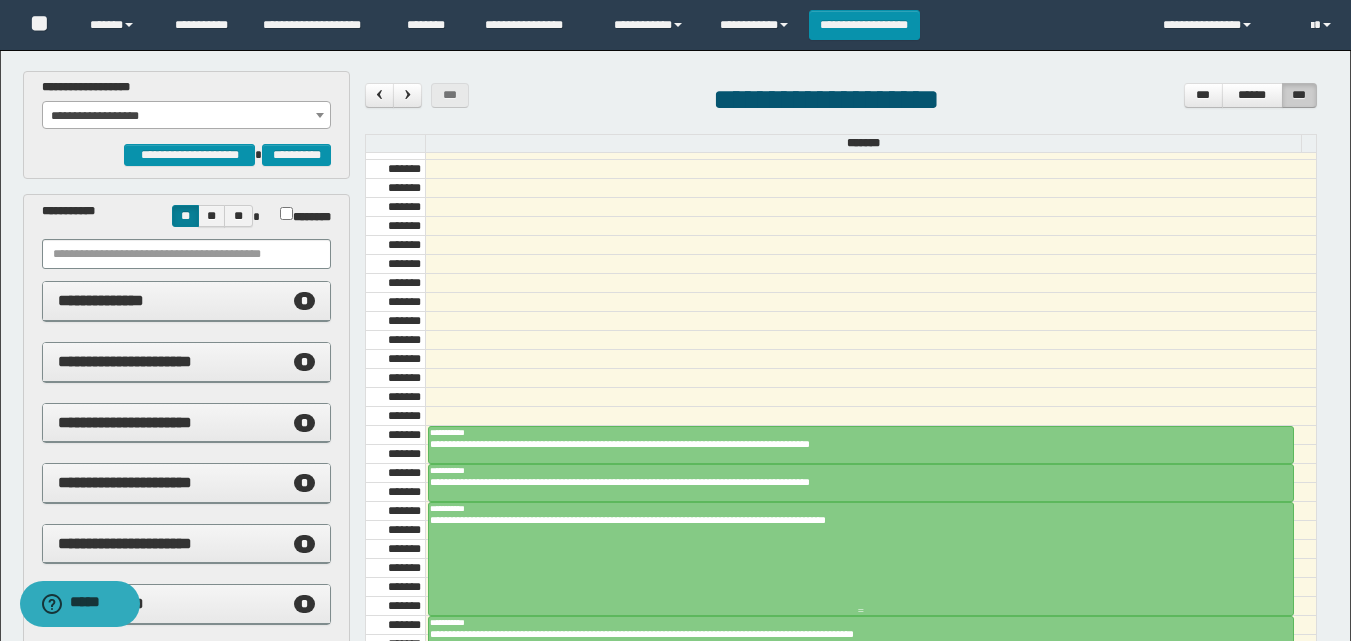 scroll, scrollTop: 485, scrollLeft: 0, axis: vertical 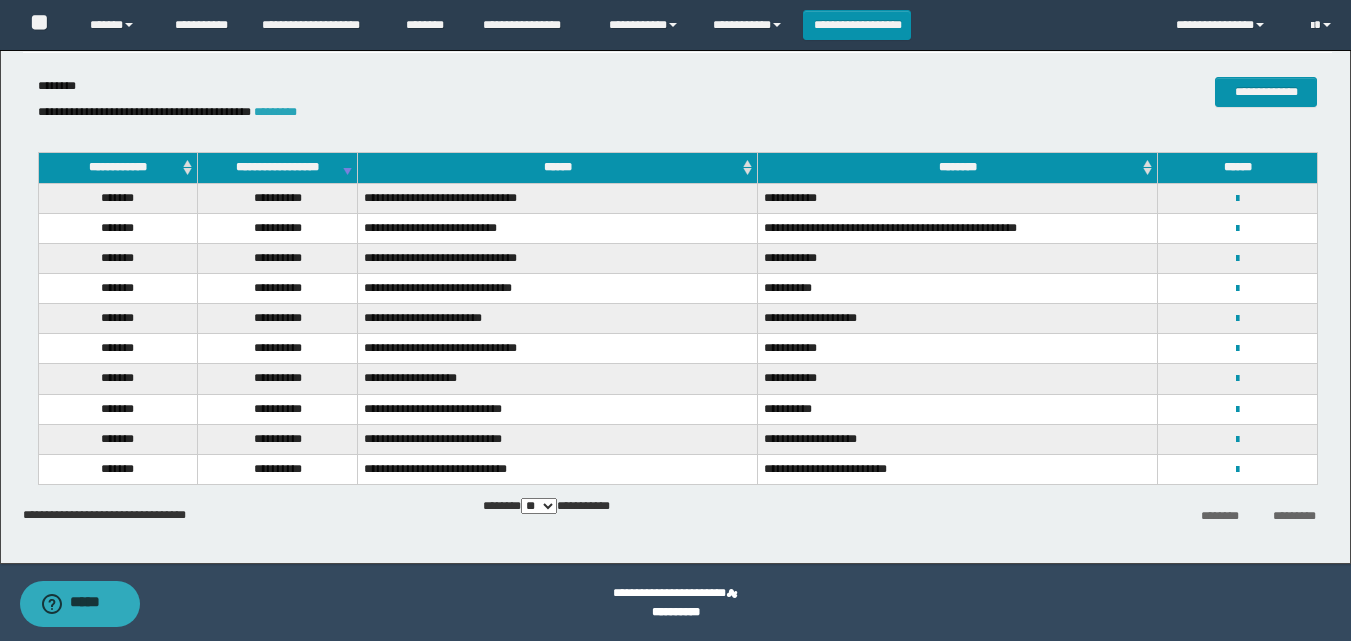 click on "*********" at bounding box center (275, 112) 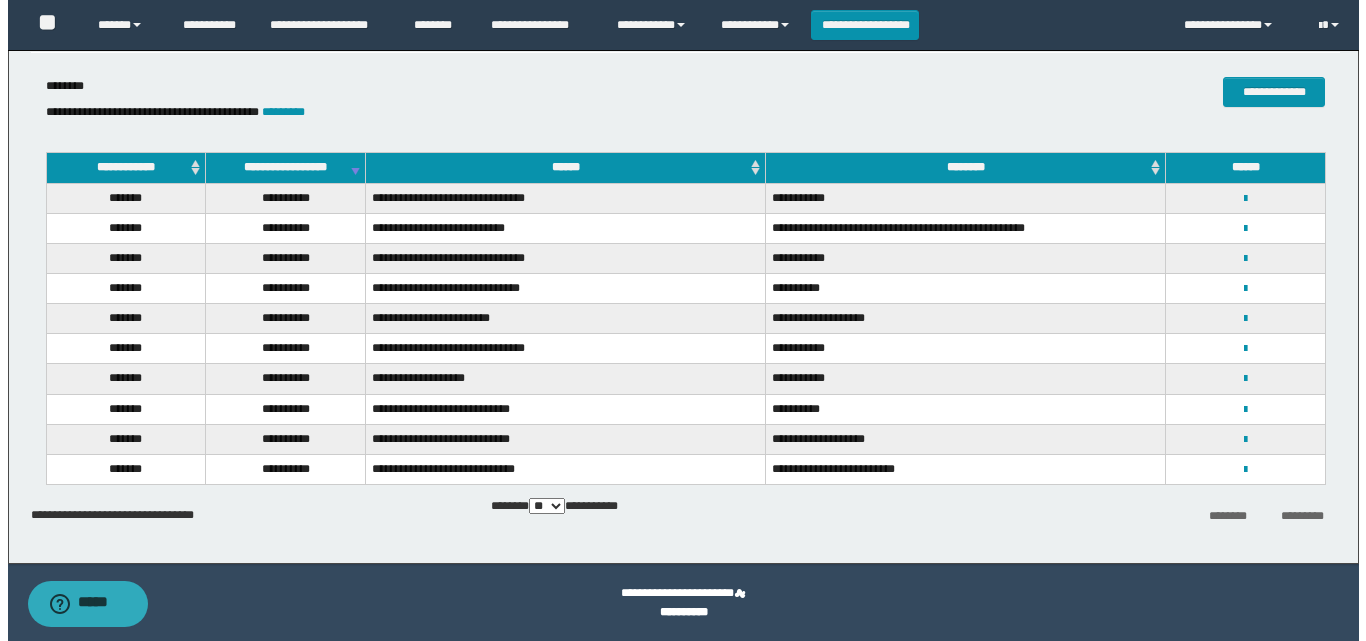 scroll, scrollTop: 0, scrollLeft: 0, axis: both 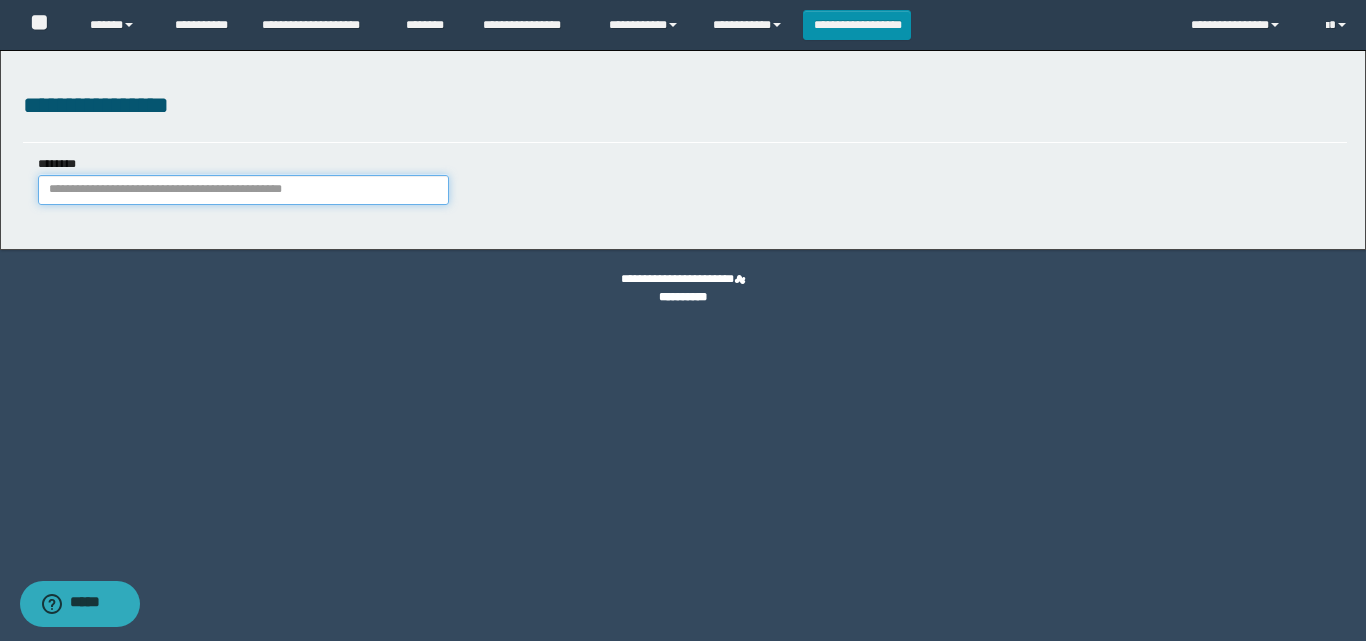 click on "********" at bounding box center [243, 190] 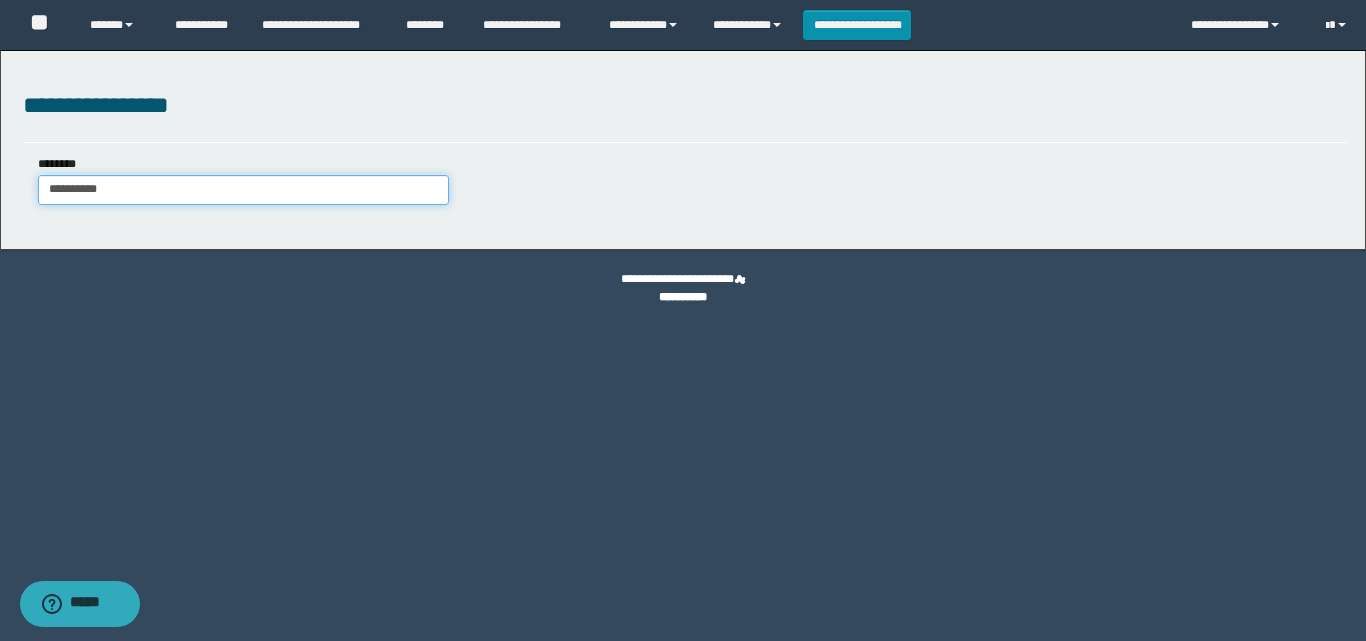 type on "**********" 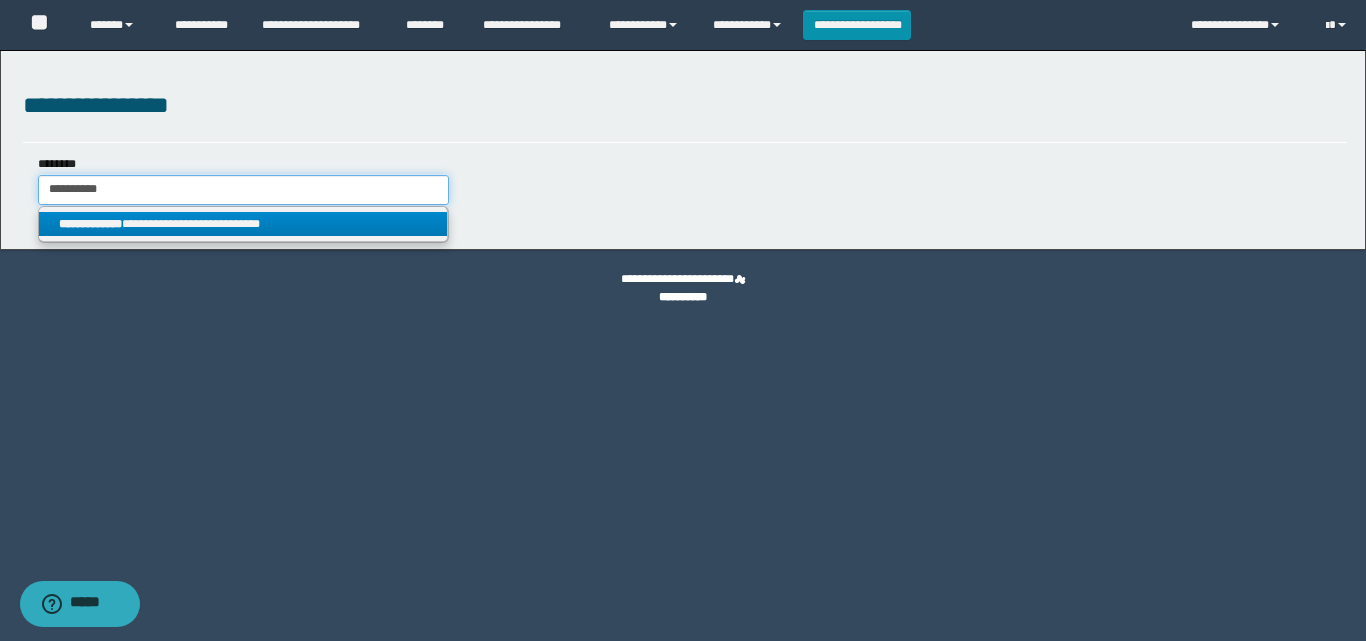 type on "**********" 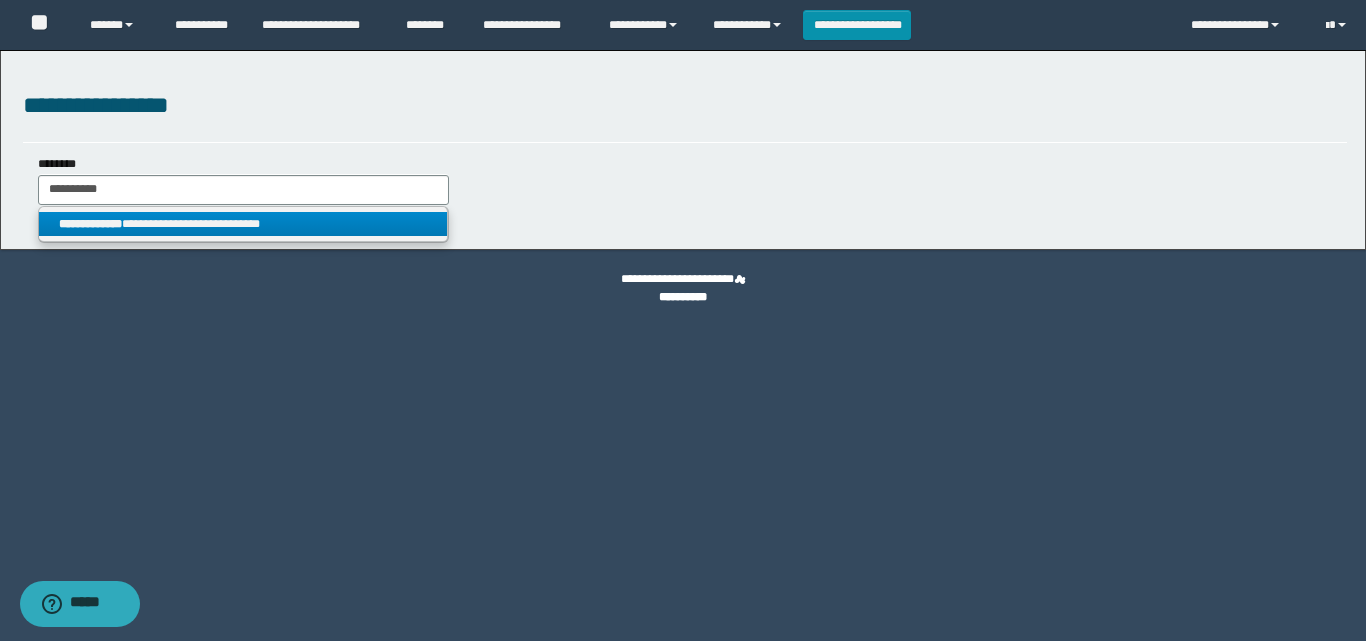 click on "**********" at bounding box center (243, 224) 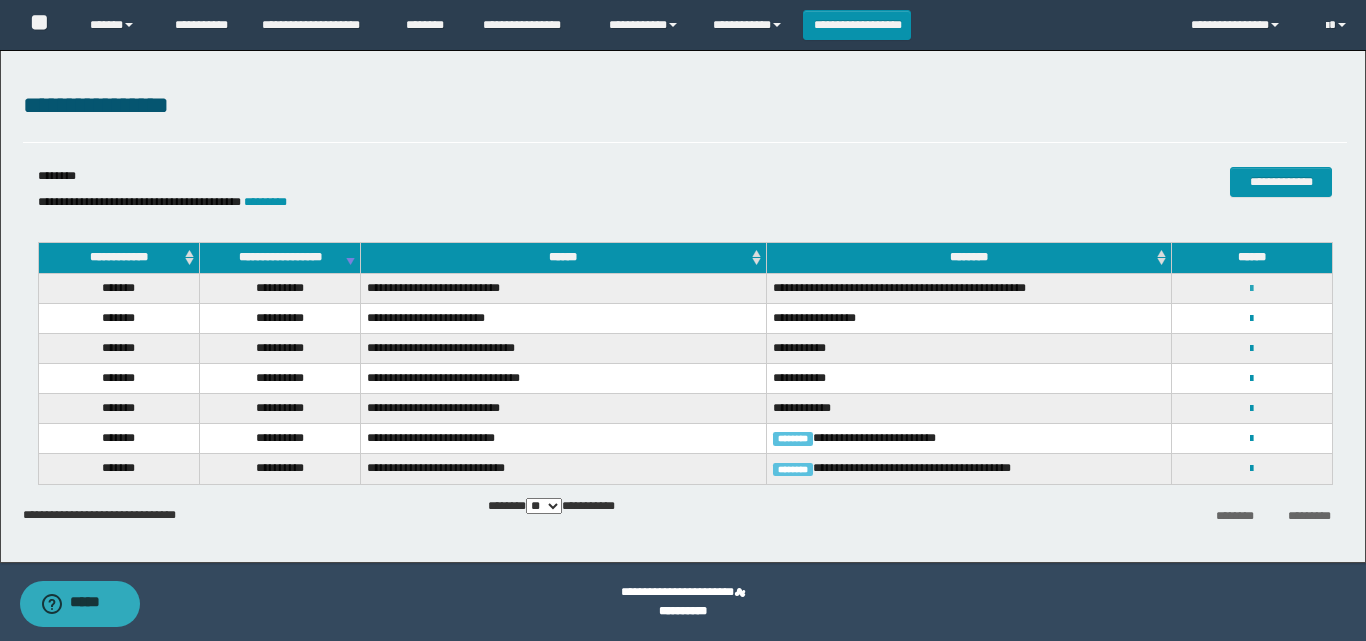 click at bounding box center (1251, 289) 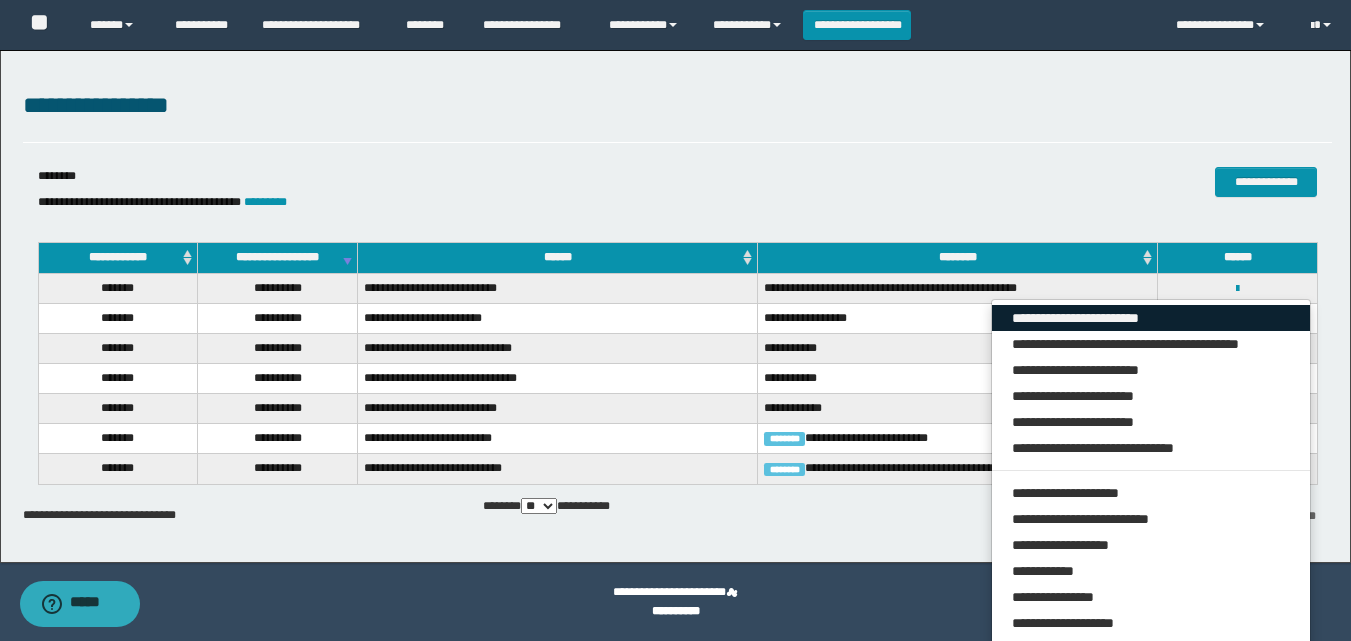 click on "**********" at bounding box center [1151, 318] 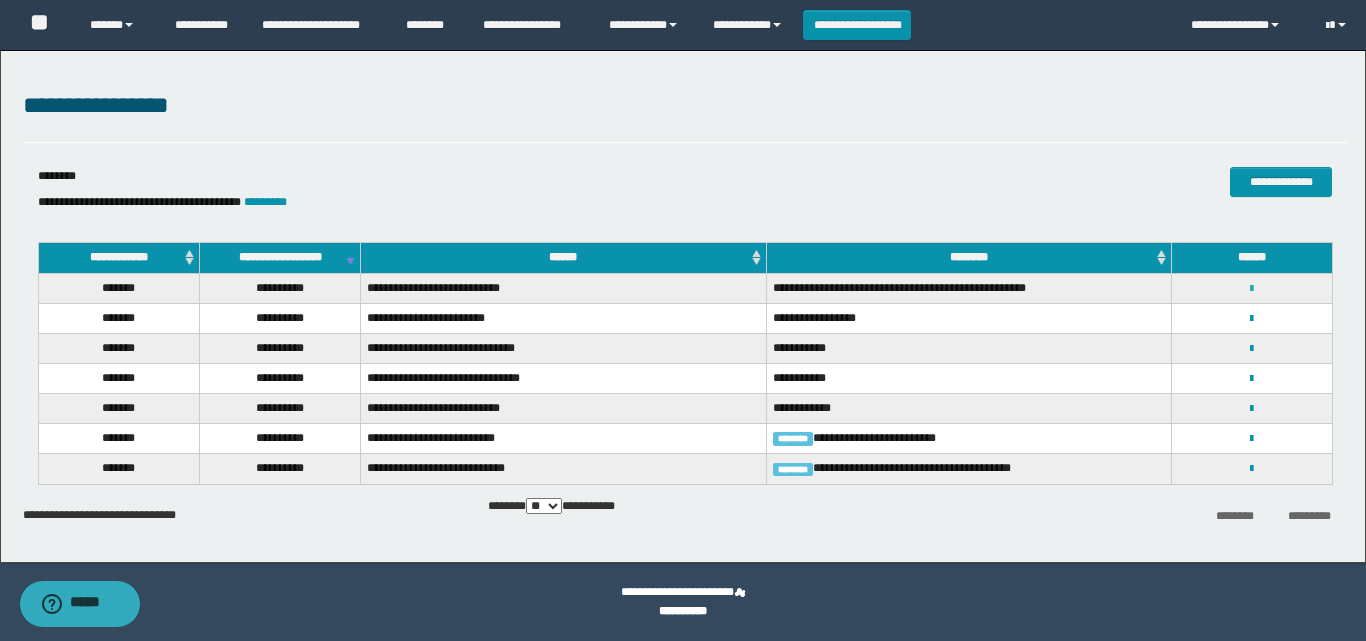click at bounding box center (1251, 289) 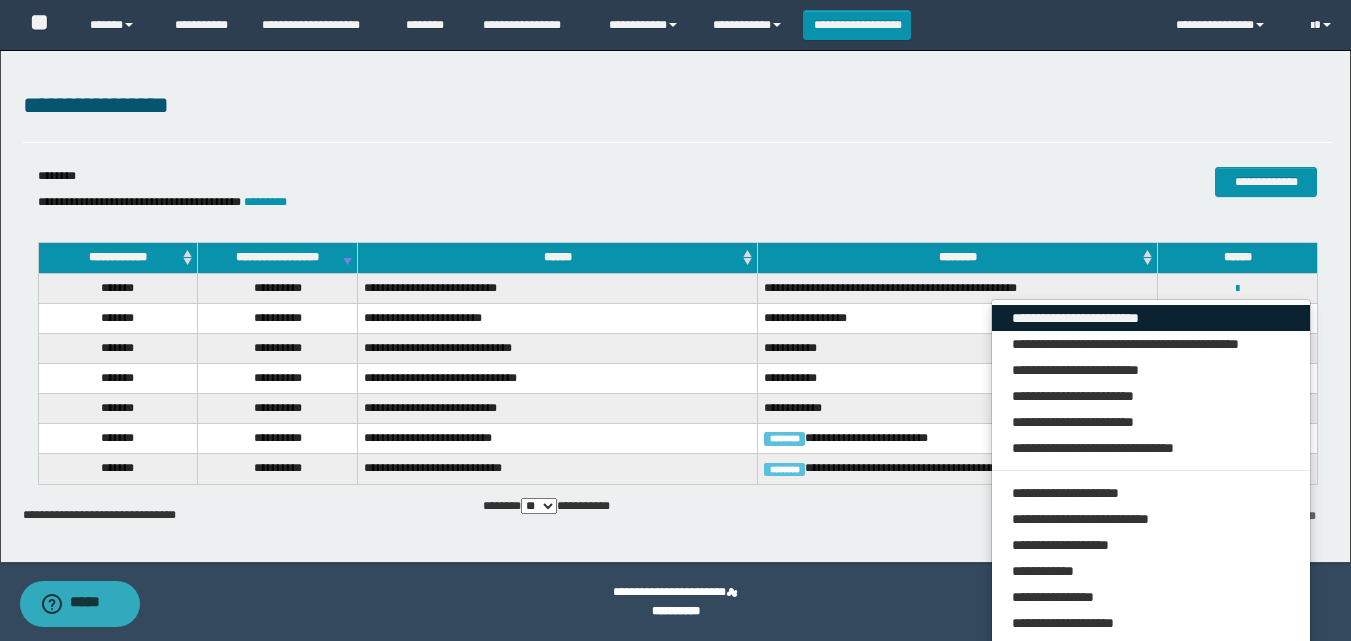 click on "**********" at bounding box center [1151, 318] 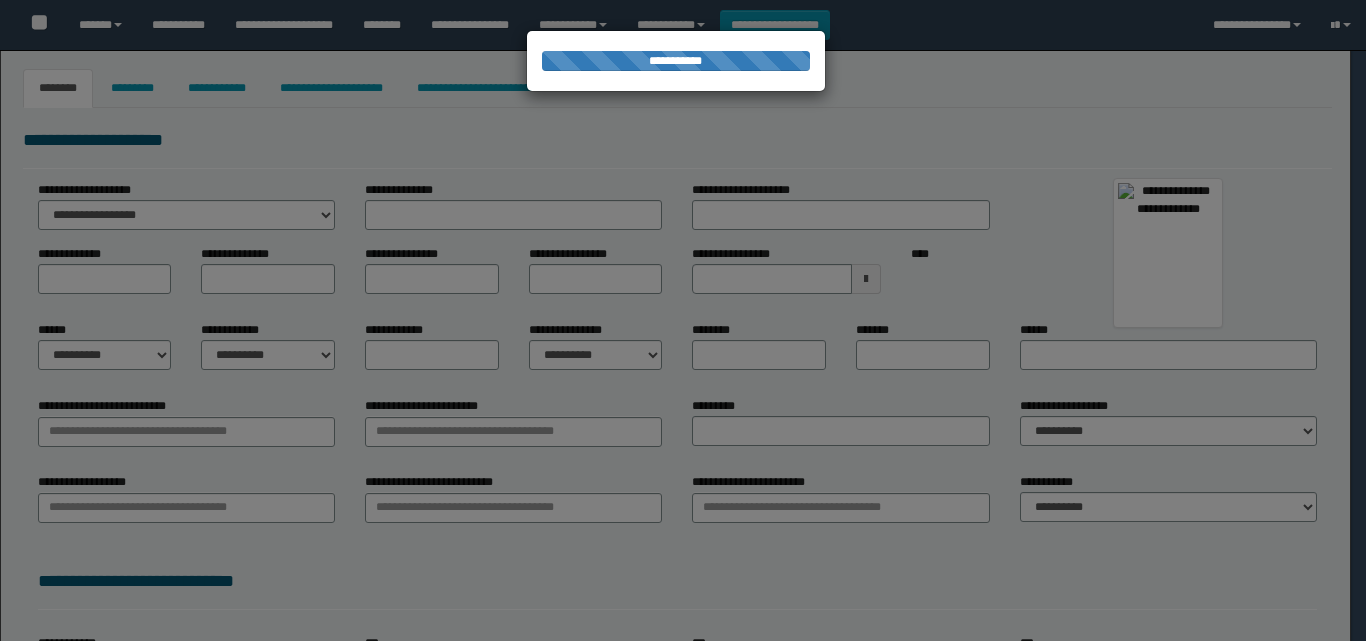 type on "******" 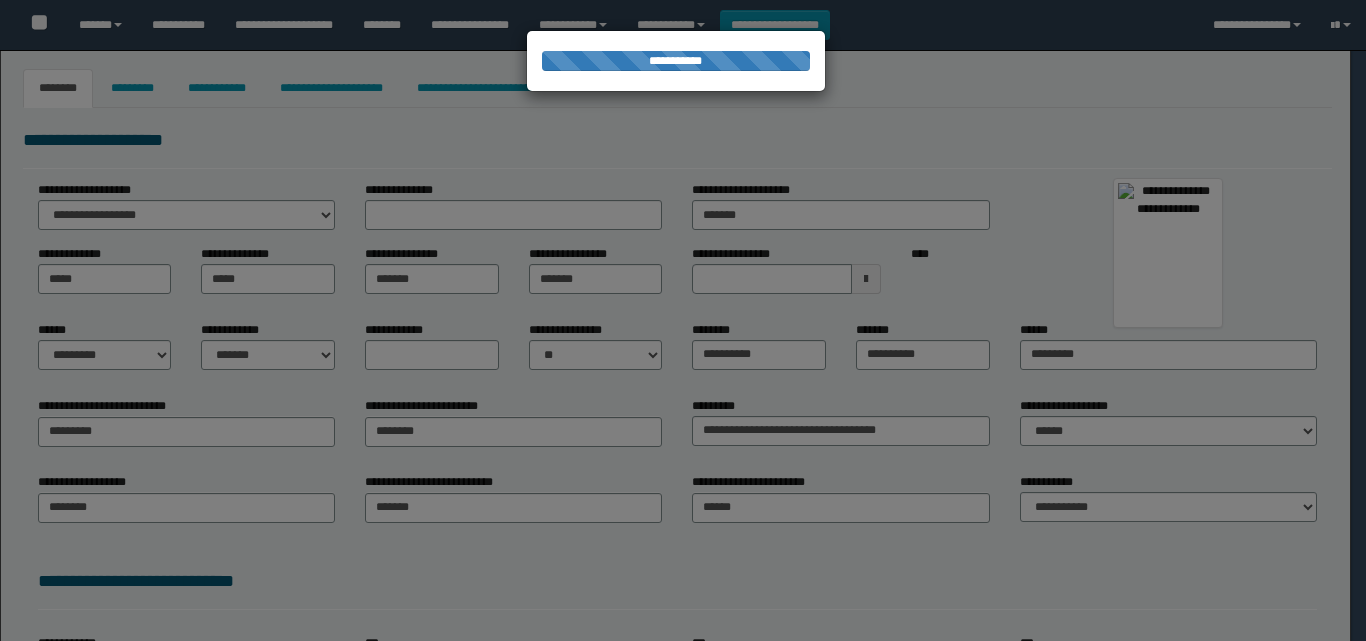 type on "*********" 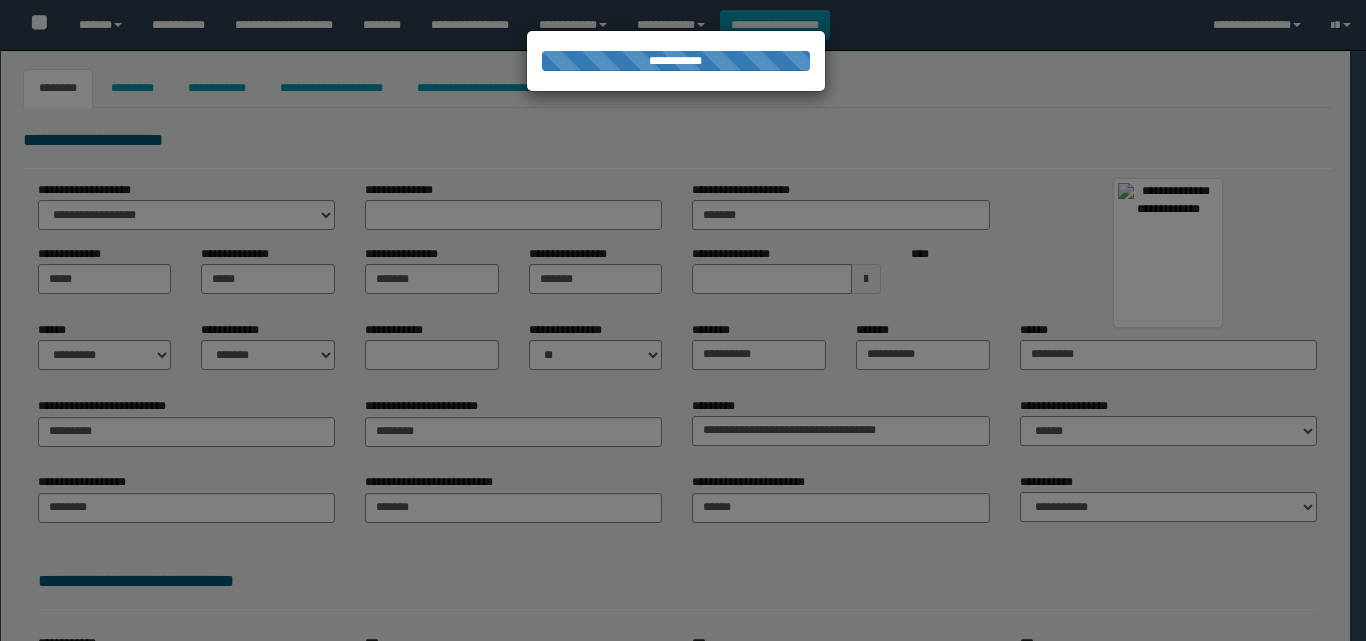 select on "*" 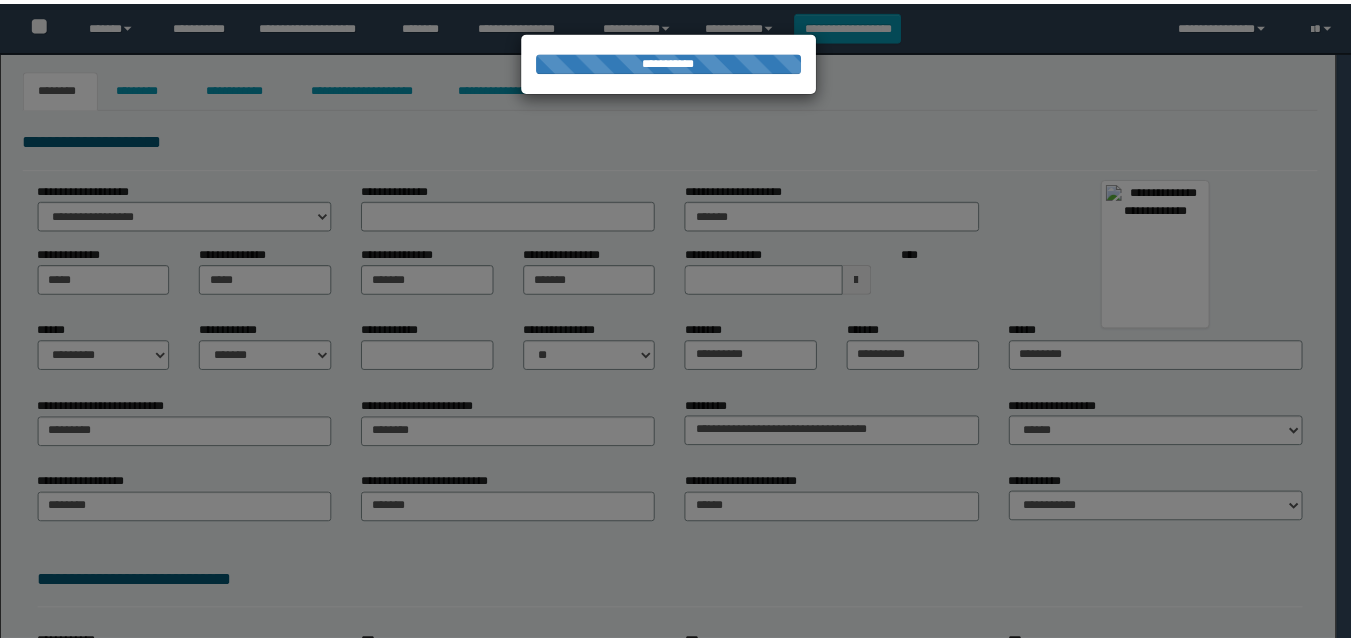 scroll, scrollTop: 0, scrollLeft: 0, axis: both 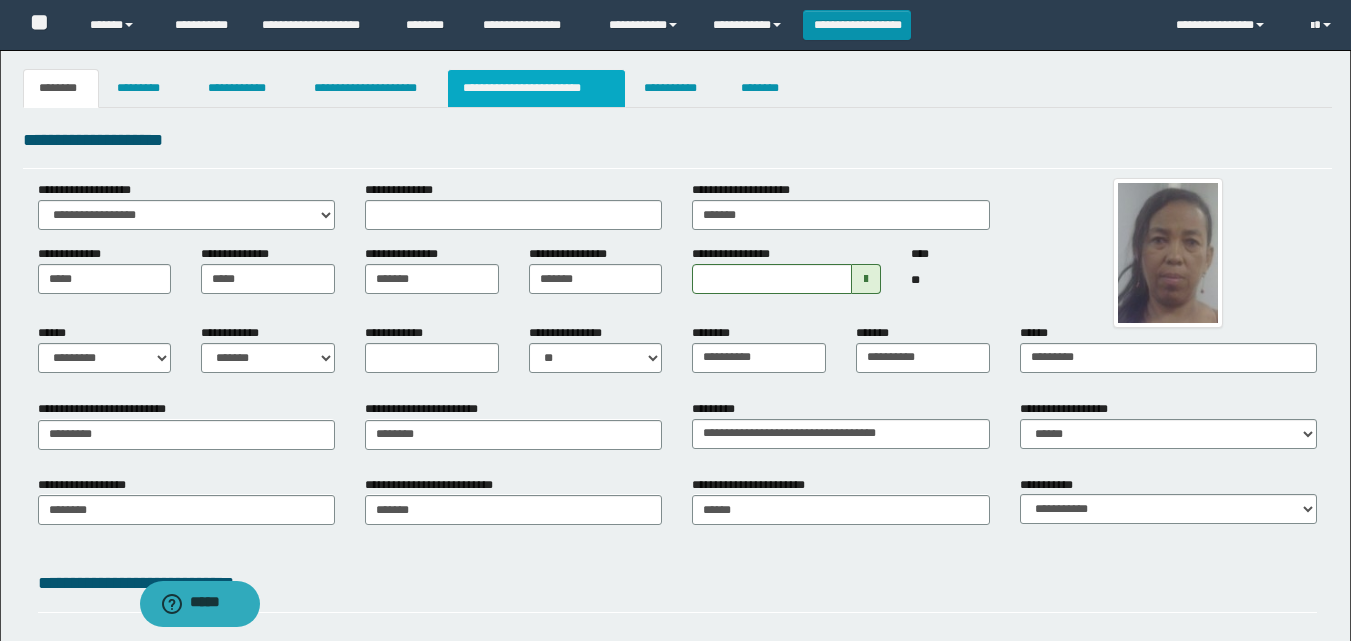 click on "**********" at bounding box center (537, 88) 